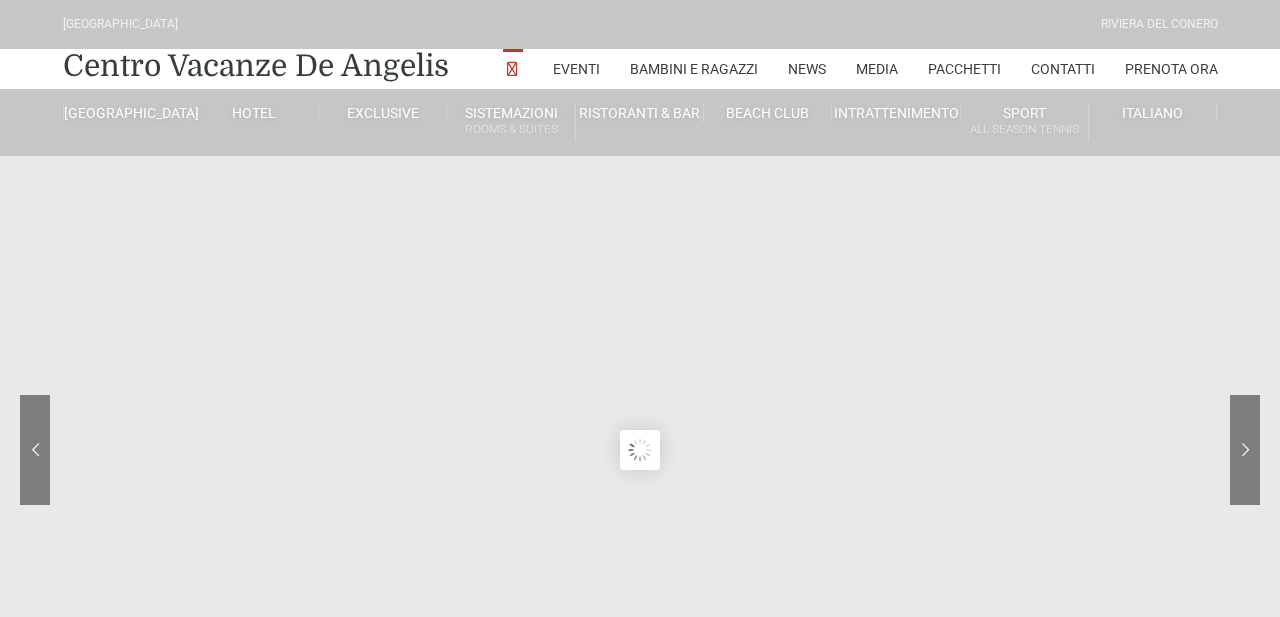 scroll, scrollTop: 0, scrollLeft: 0, axis: both 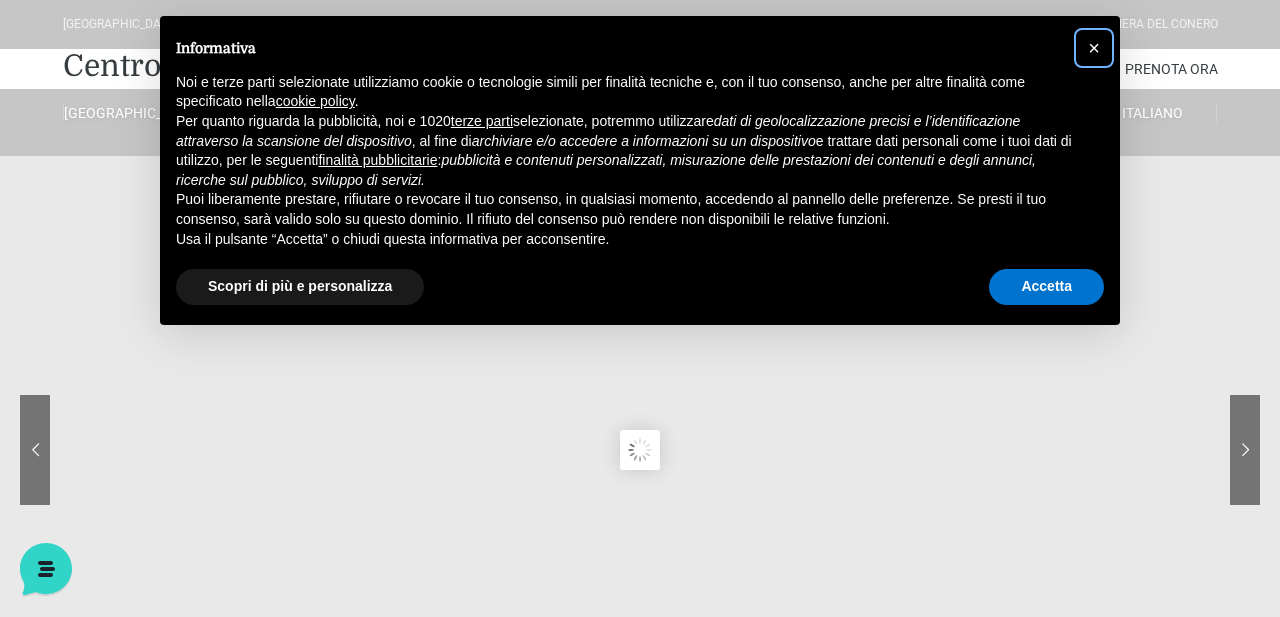 click on "×" at bounding box center (1094, 48) 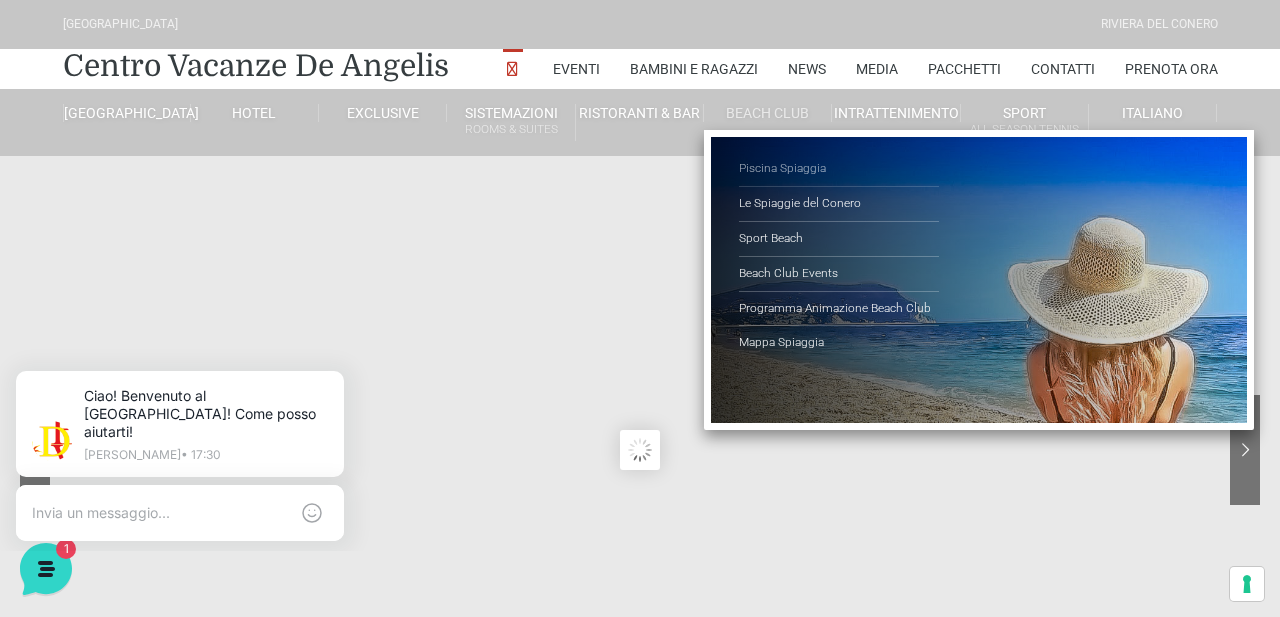 click on "Piscina Spiaggia" at bounding box center (839, 169) 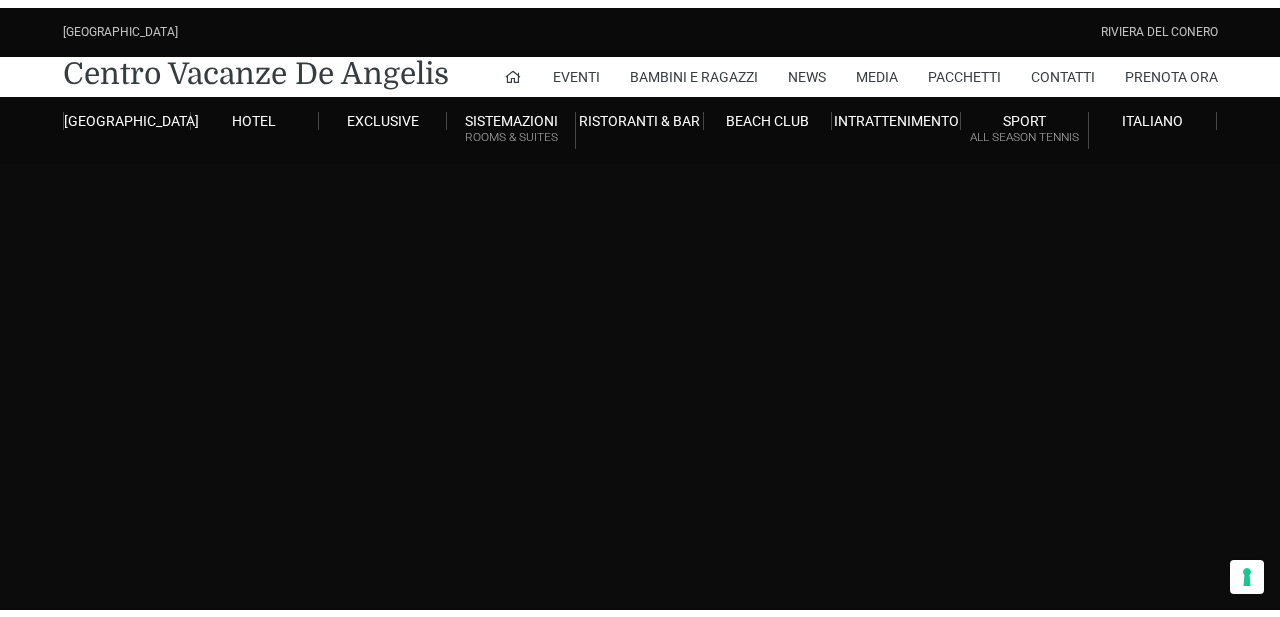 scroll, scrollTop: 0, scrollLeft: 0, axis: both 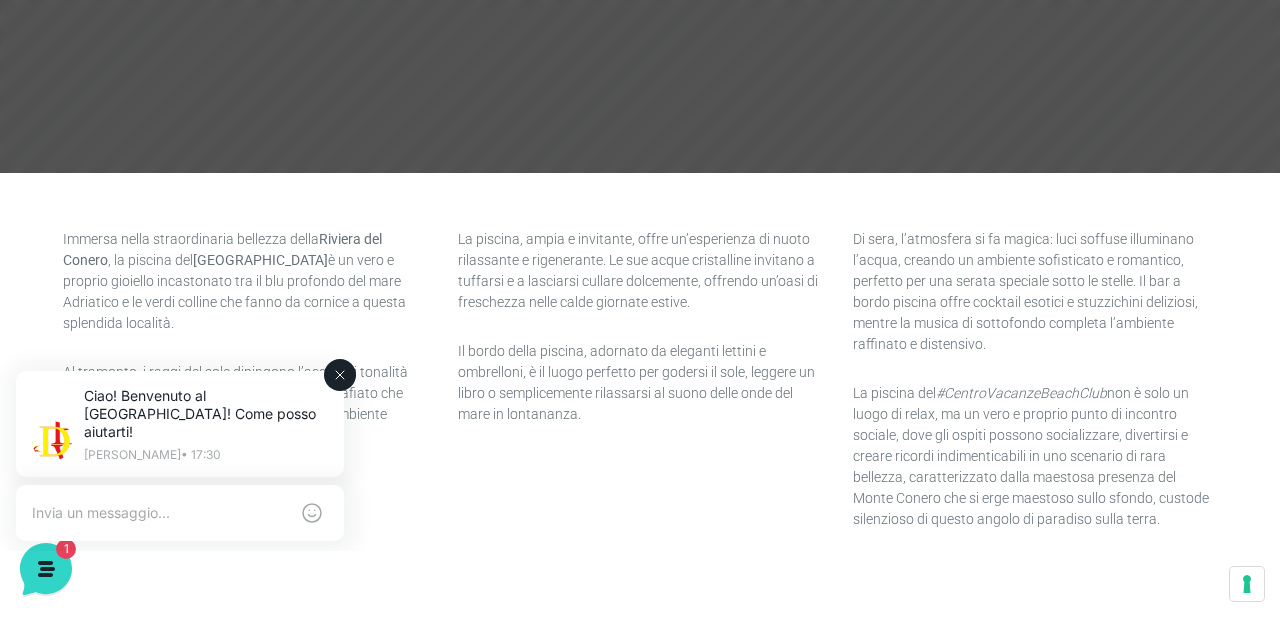 click 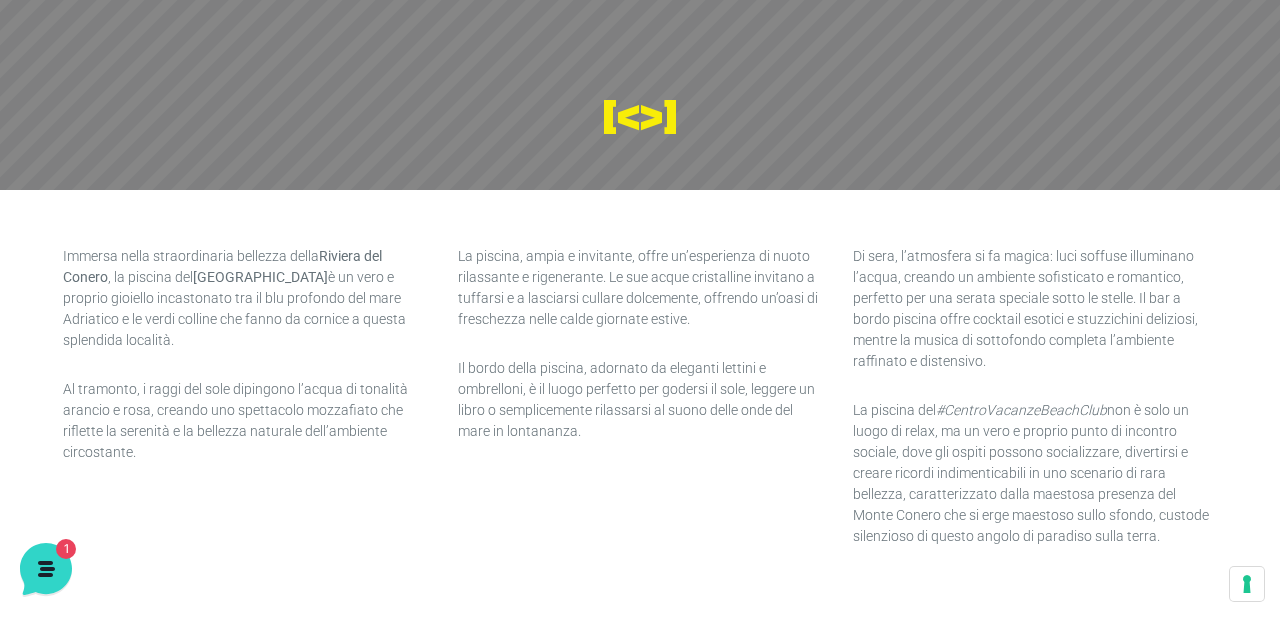 scroll, scrollTop: 0, scrollLeft: 0, axis: both 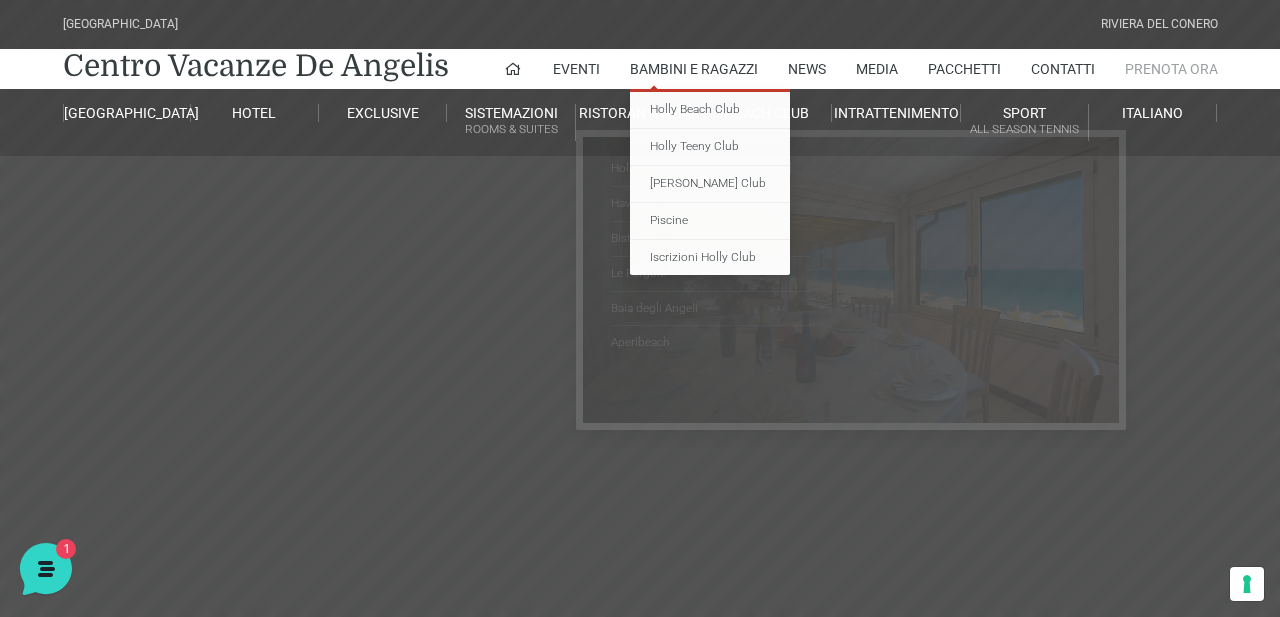 click on "Prenota Ora" at bounding box center [1171, 69] 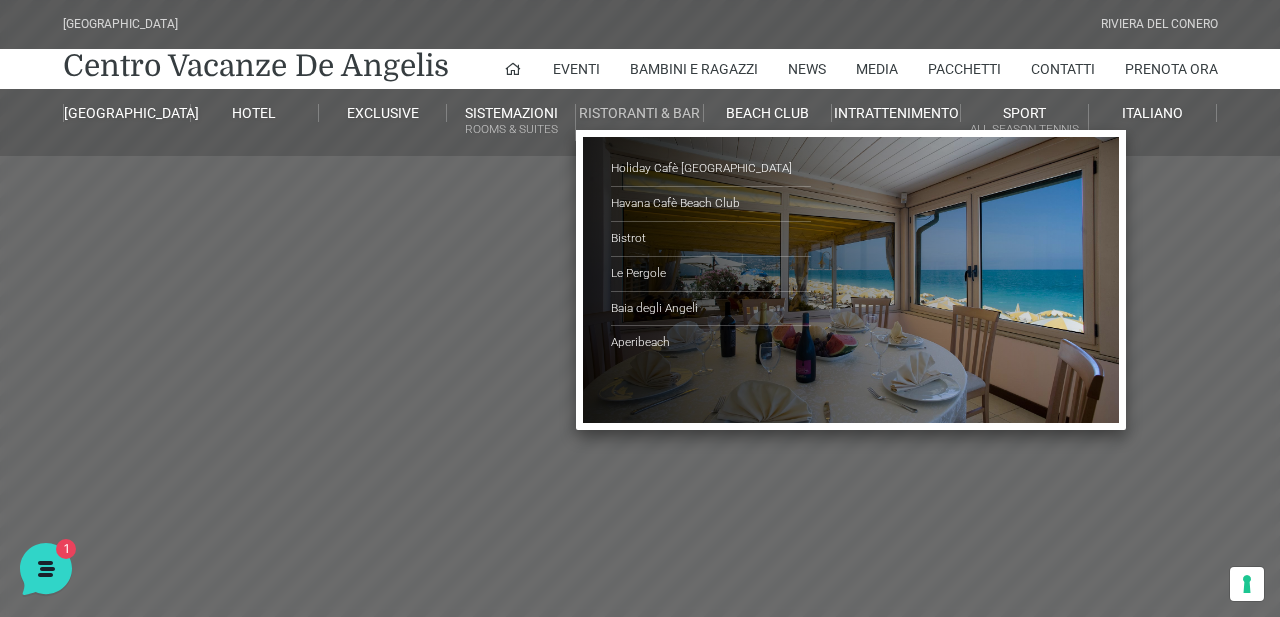 click on "Ristoranti & Bar" at bounding box center [640, 113] 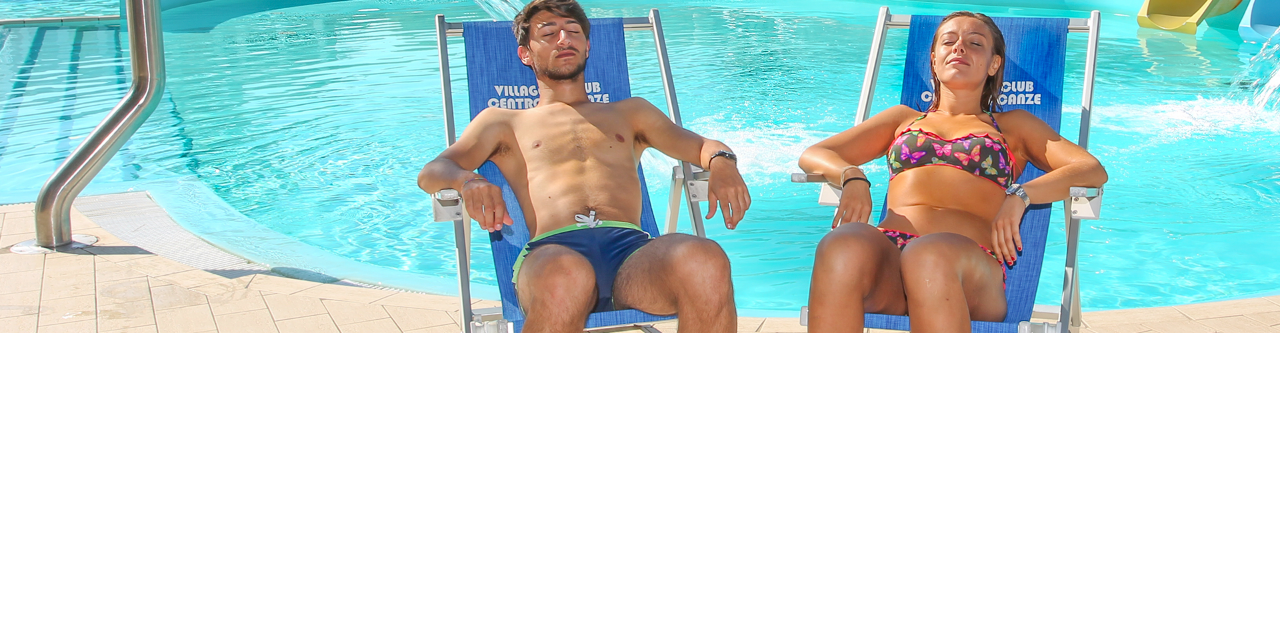 scroll, scrollTop: 467, scrollLeft: 0, axis: vertical 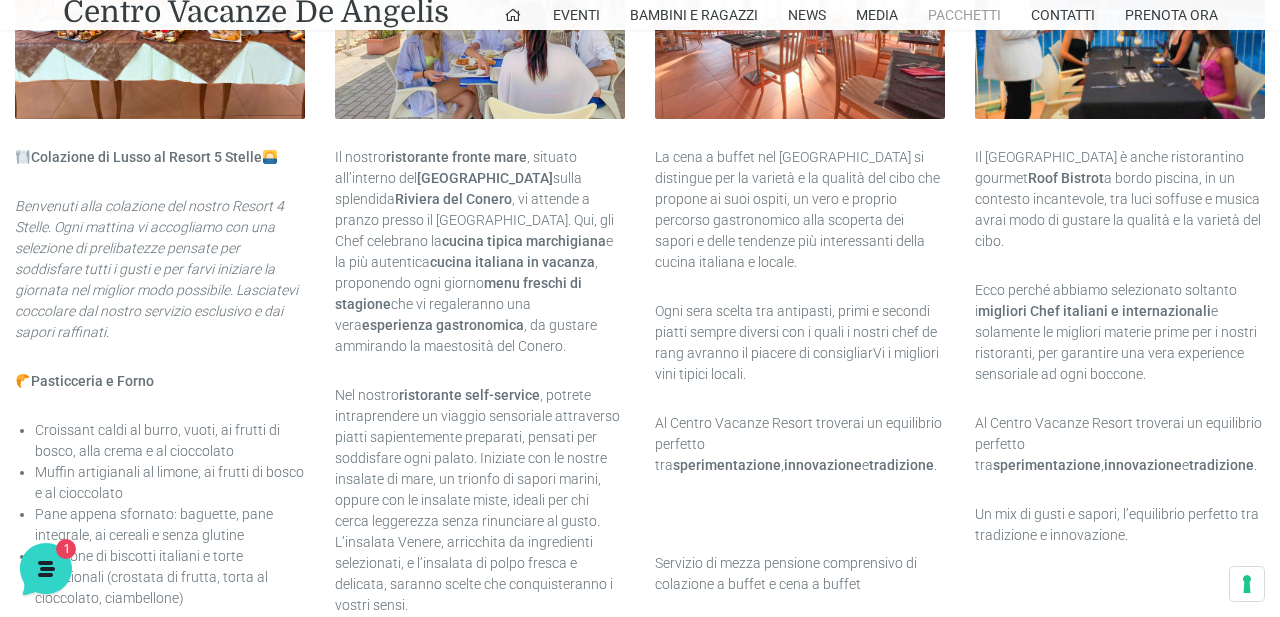 click on "Pacchetti" at bounding box center [964, 15] 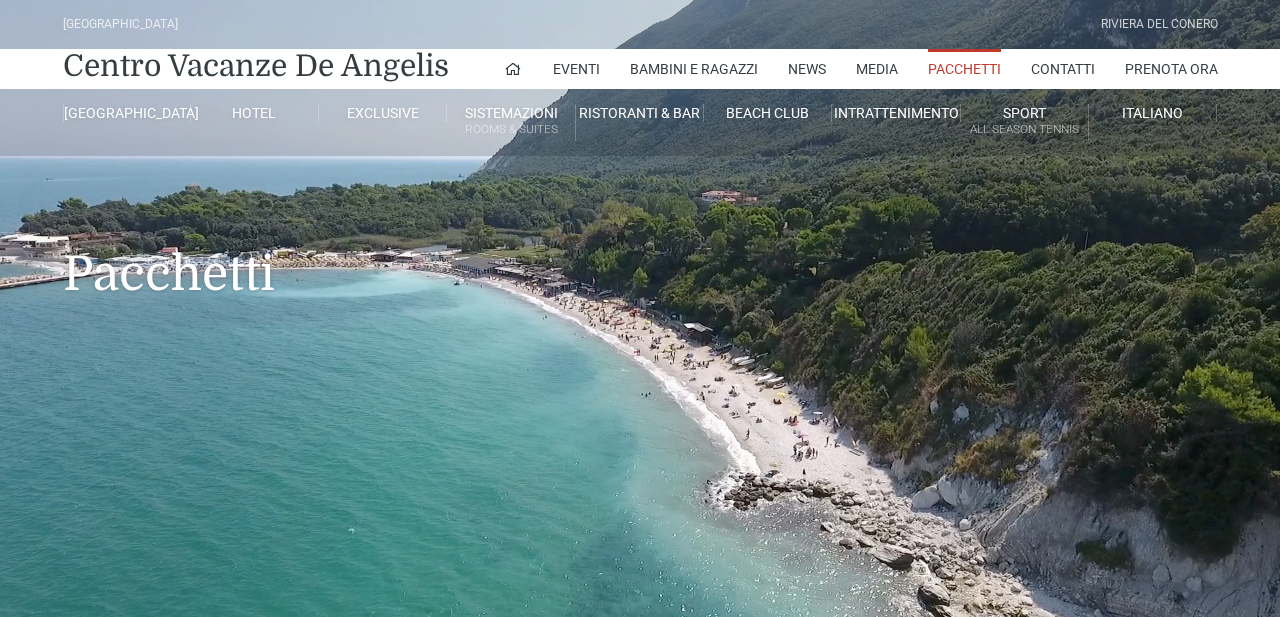 scroll, scrollTop: 467, scrollLeft: 0, axis: vertical 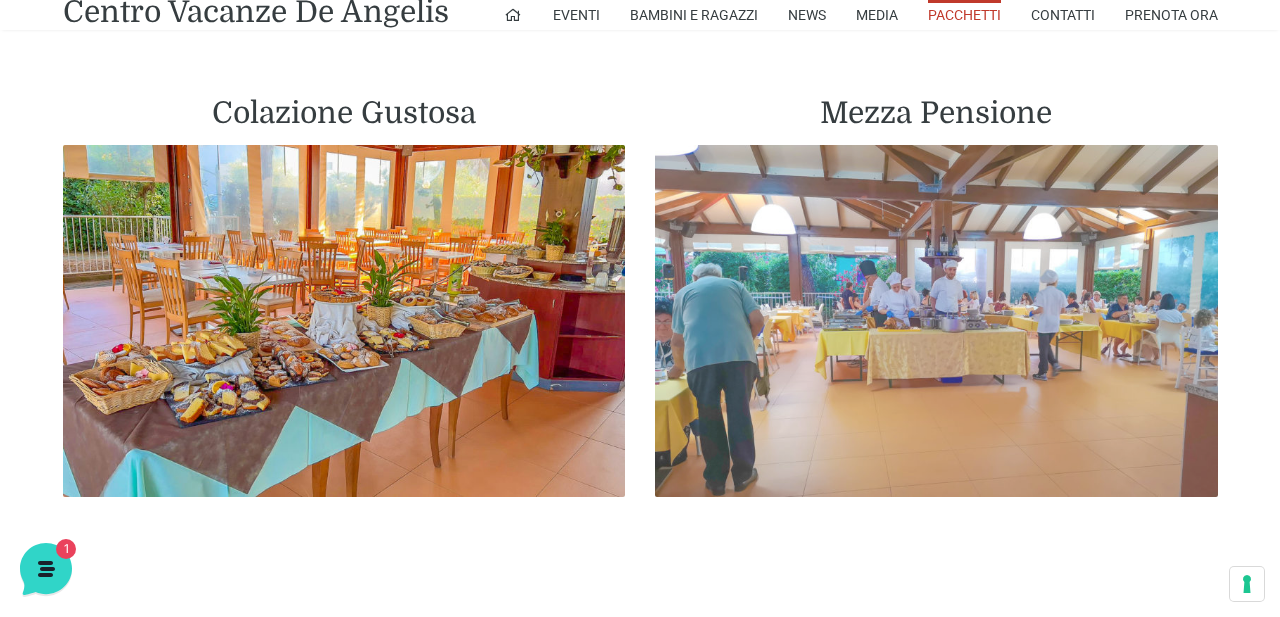 click at bounding box center (936, 321) 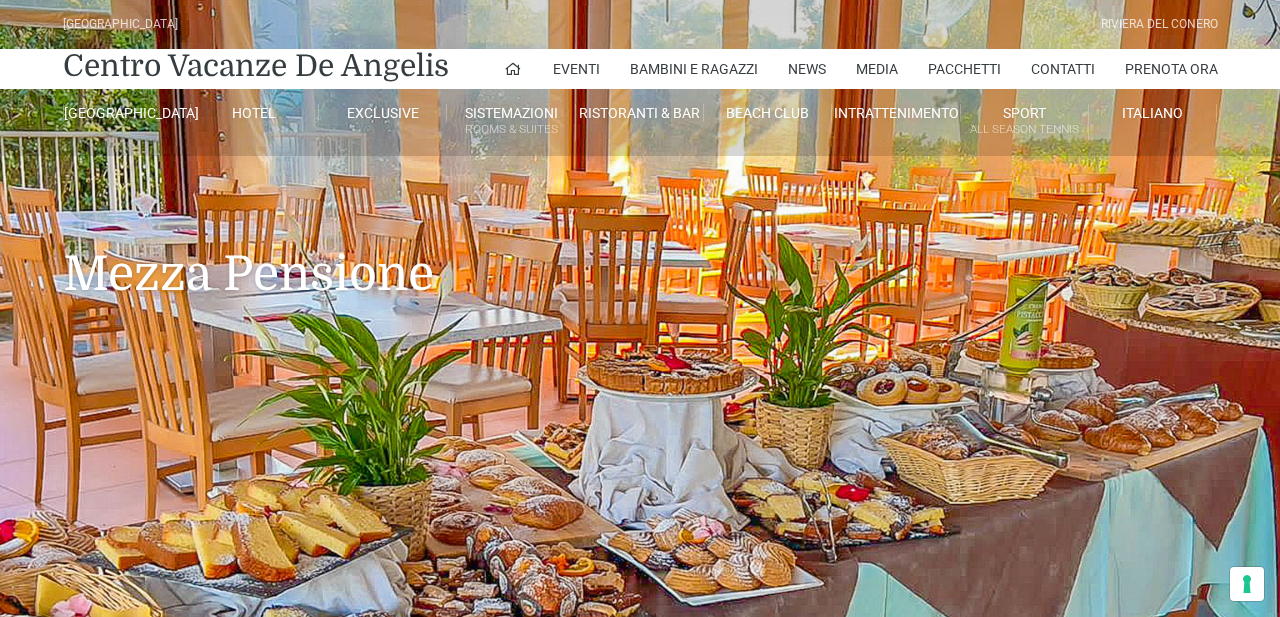 scroll, scrollTop: 0, scrollLeft: 0, axis: both 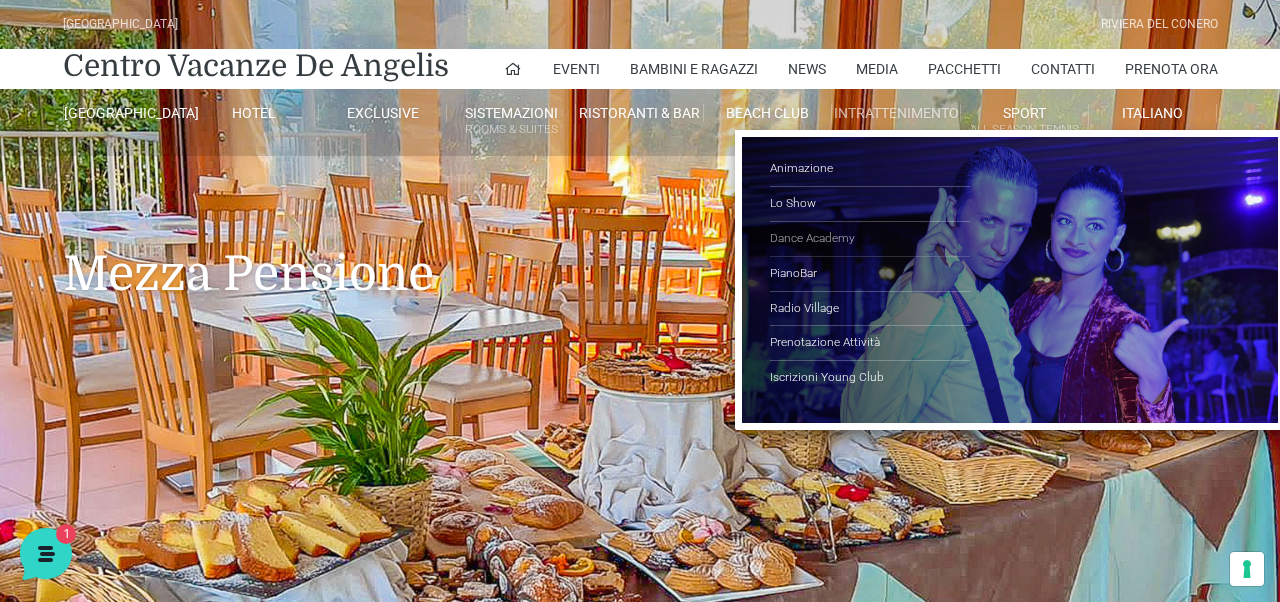 click on "Dance Academy" at bounding box center (870, 239) 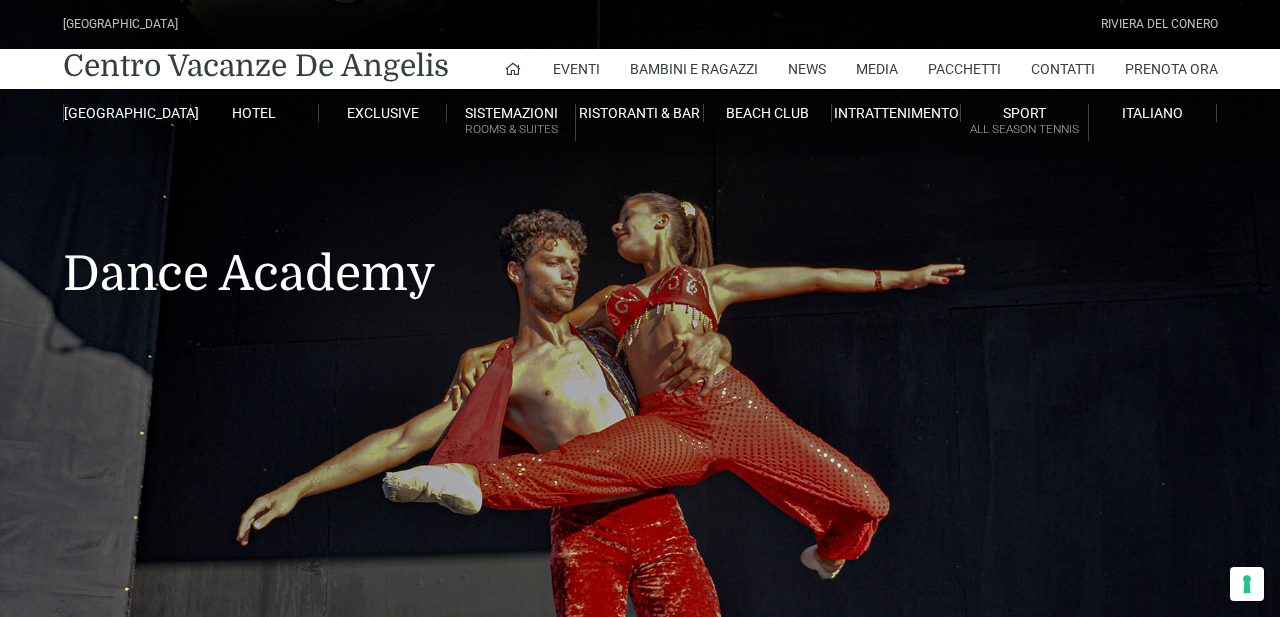 scroll, scrollTop: 0, scrollLeft: 0, axis: both 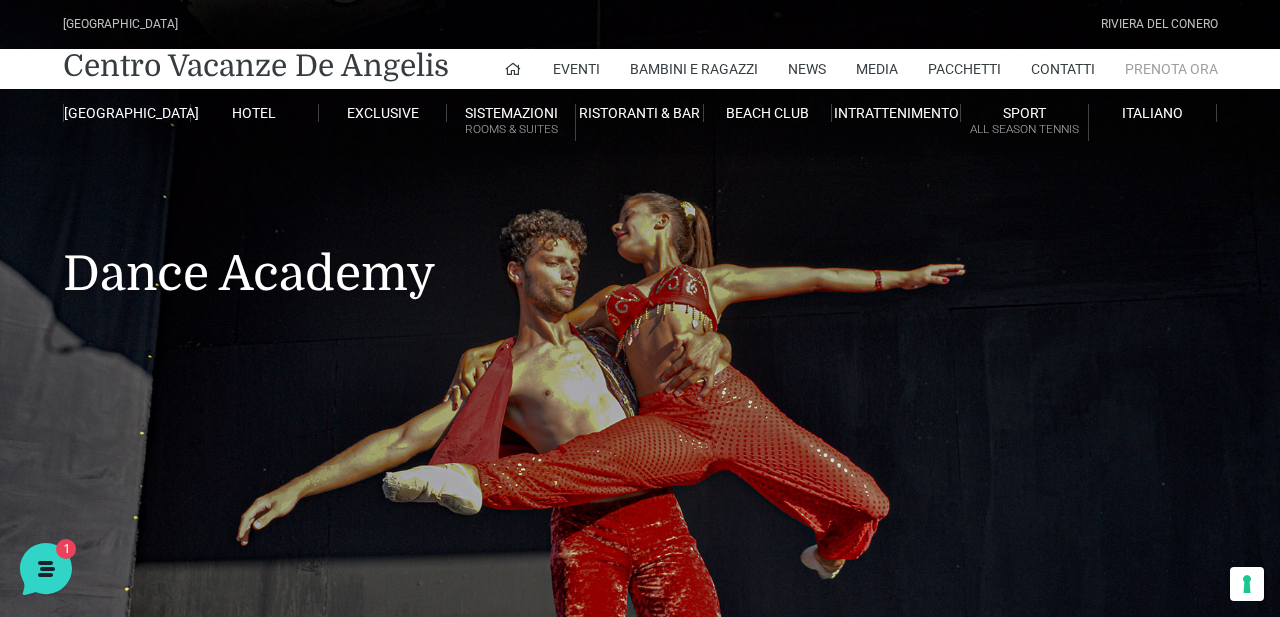 click on "Prenota Ora" at bounding box center (1171, 69) 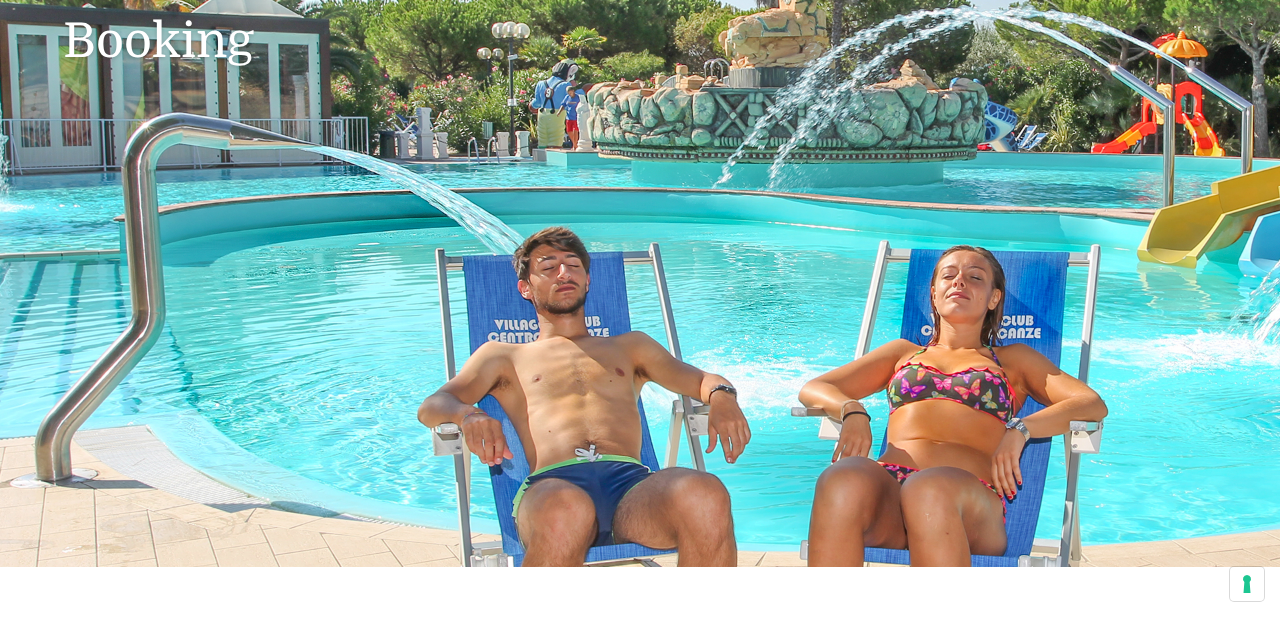 scroll, scrollTop: 1053, scrollLeft: 0, axis: vertical 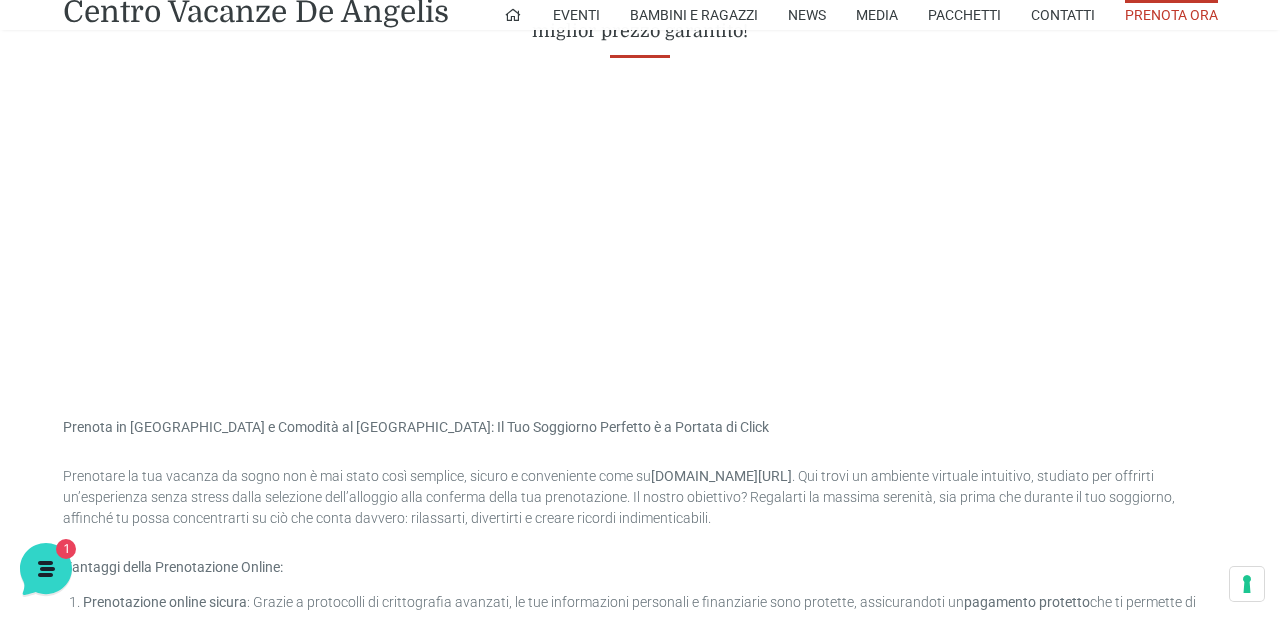 drag, startPoint x: 506, startPoint y: 300, endPoint x: 553, endPoint y: 286, distance: 49.0408 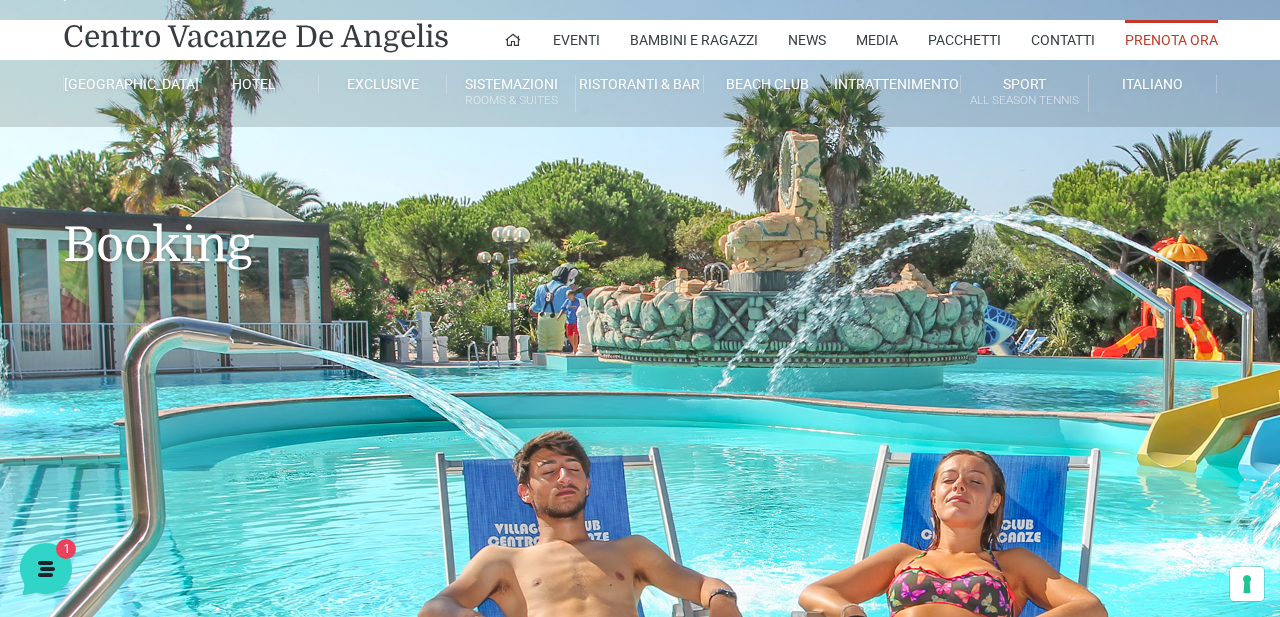 scroll, scrollTop: 0, scrollLeft: 0, axis: both 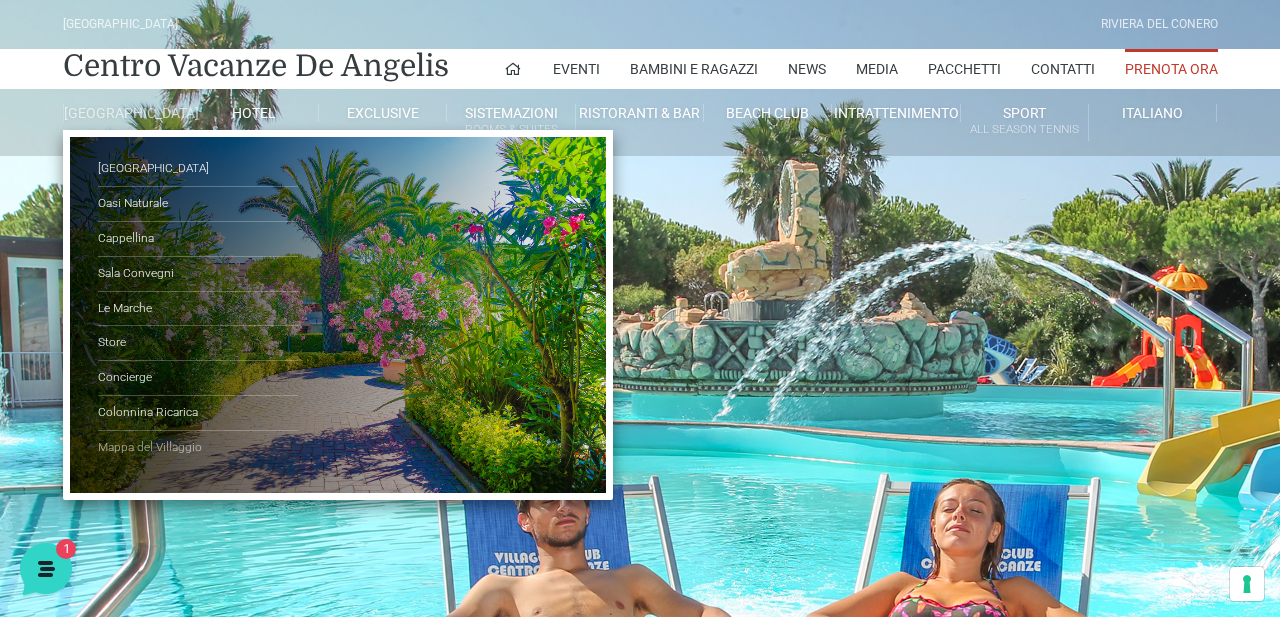click on "Mappa del Villaggio" at bounding box center [198, 448] 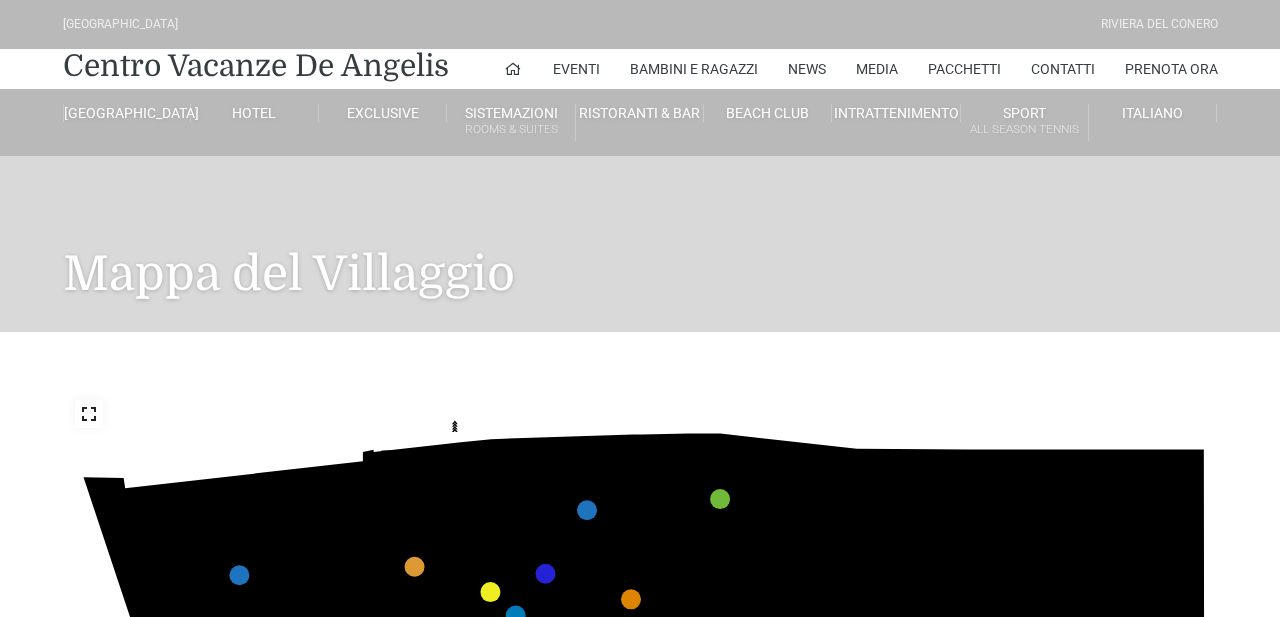 scroll, scrollTop: 0, scrollLeft: 0, axis: both 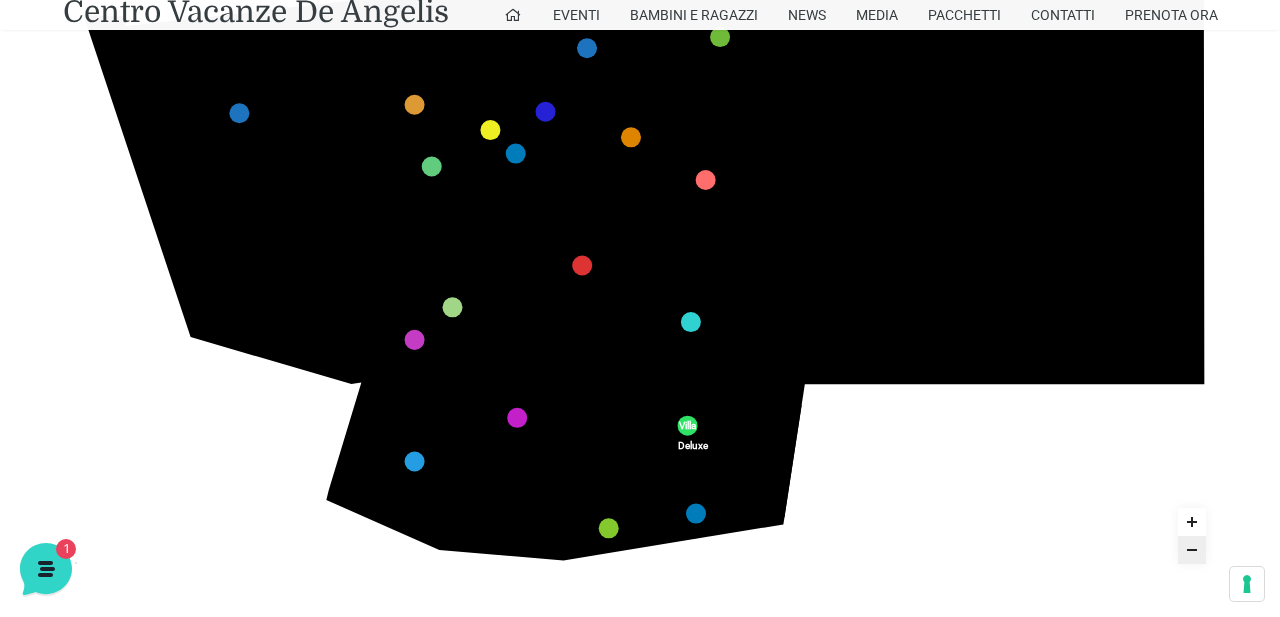 drag, startPoint x: 163, startPoint y: 418, endPoint x: 153, endPoint y: 496, distance: 78.63841 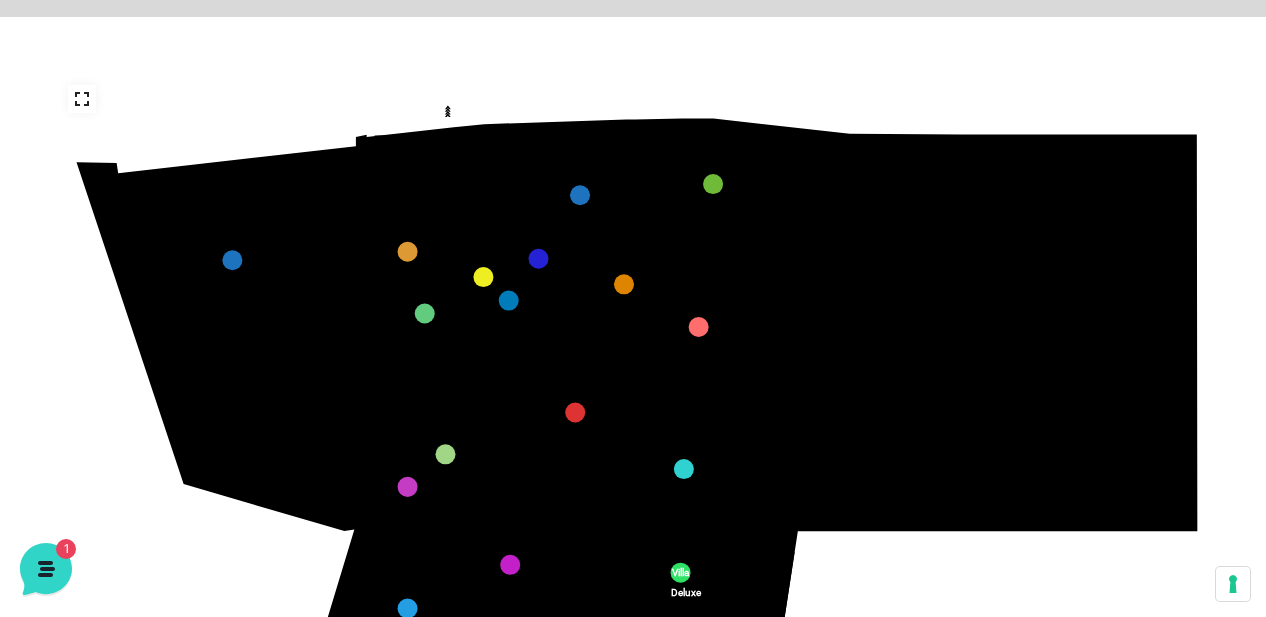 scroll, scrollTop: 287, scrollLeft: 0, axis: vertical 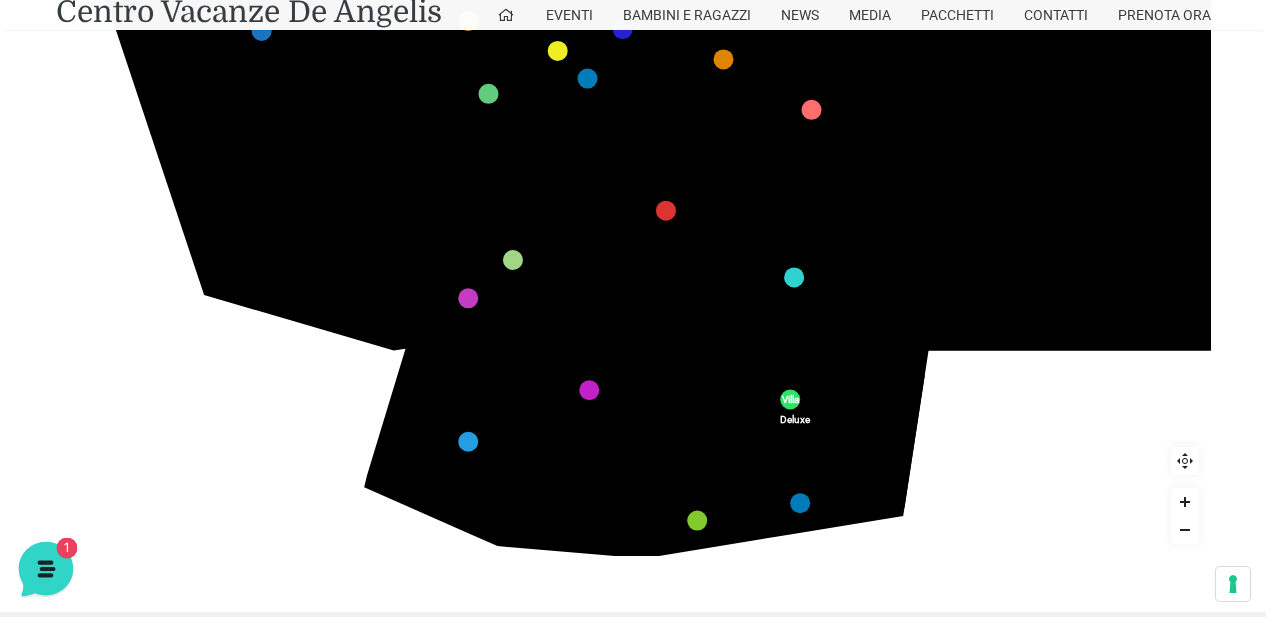 click 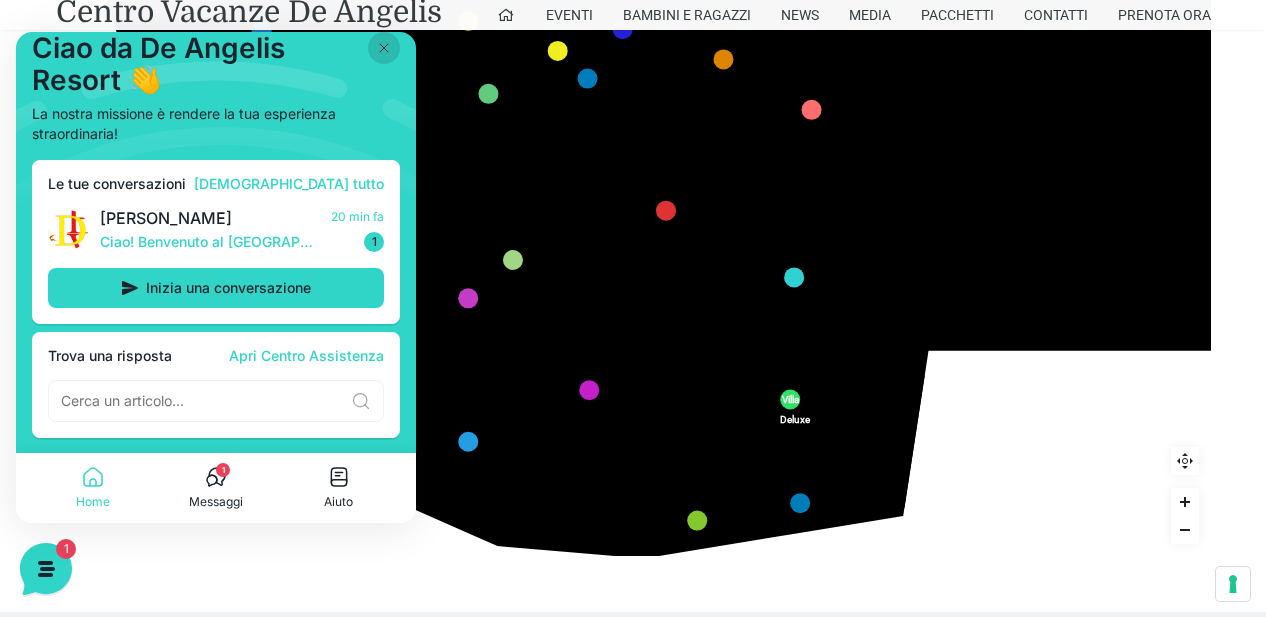 scroll, scrollTop: 17, scrollLeft: 0, axis: vertical 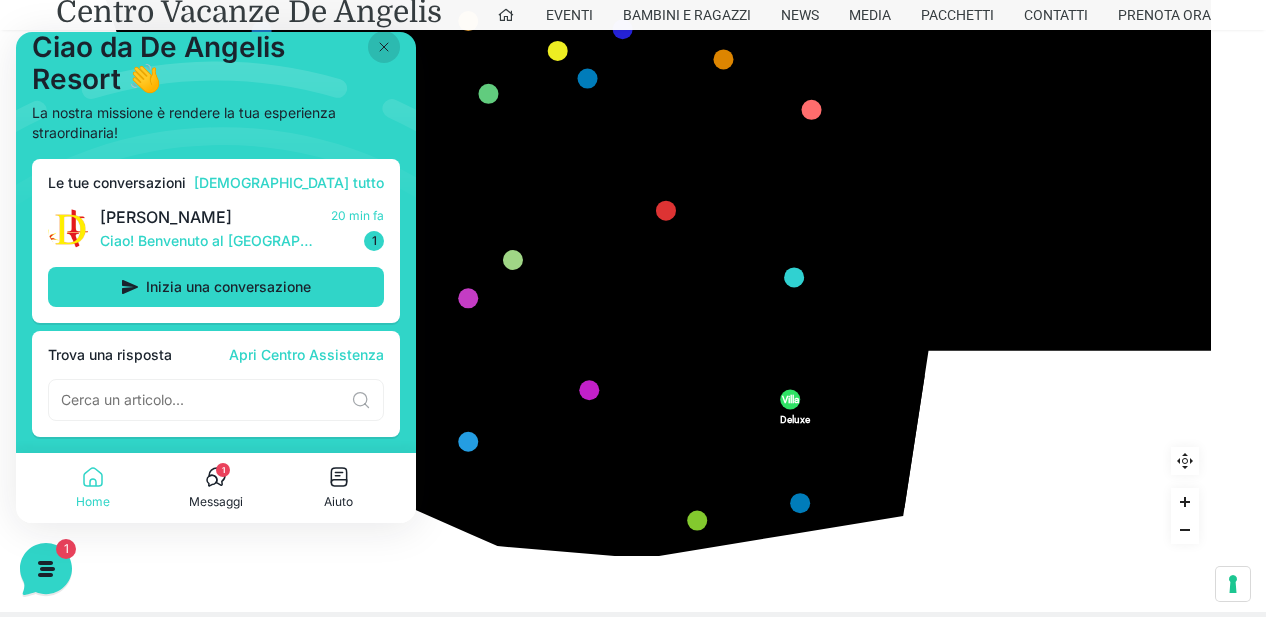 click at bounding box center (216, 400) 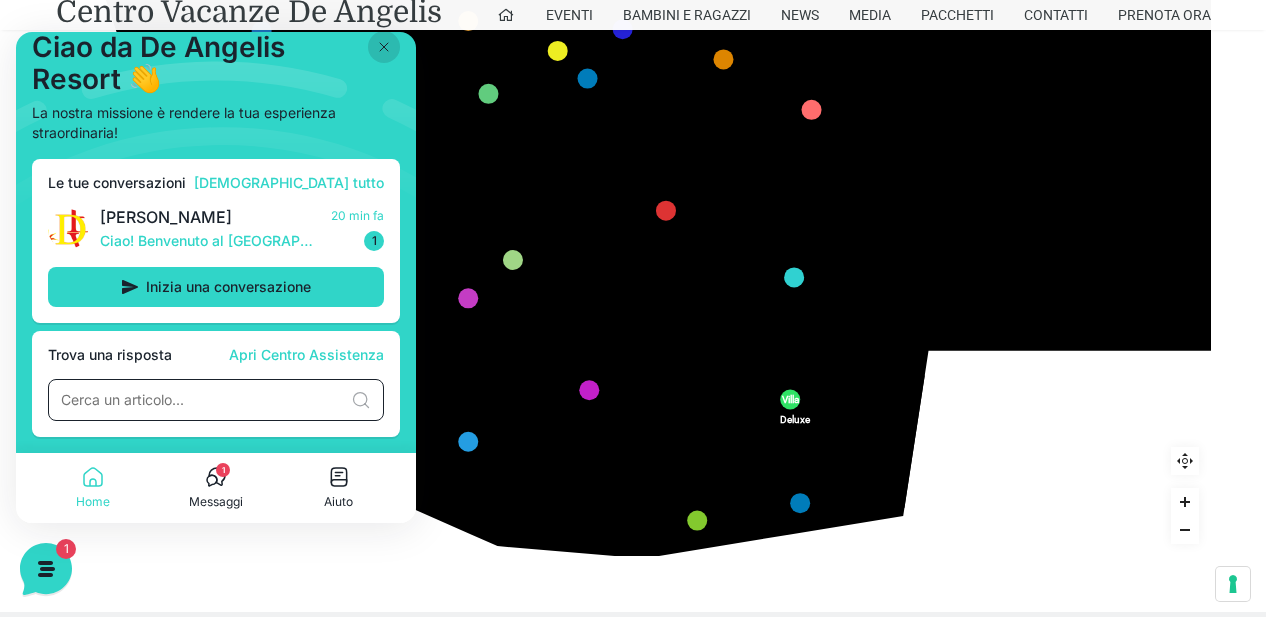 click at bounding box center [202, 400] 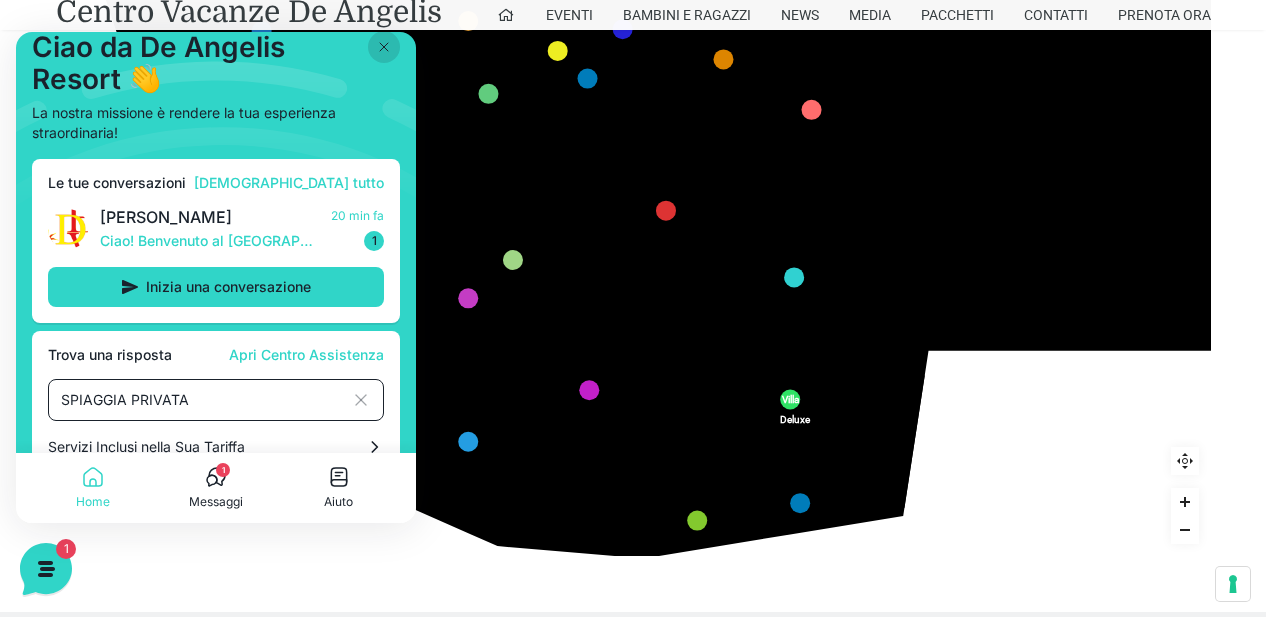scroll, scrollTop: 106, scrollLeft: 0, axis: vertical 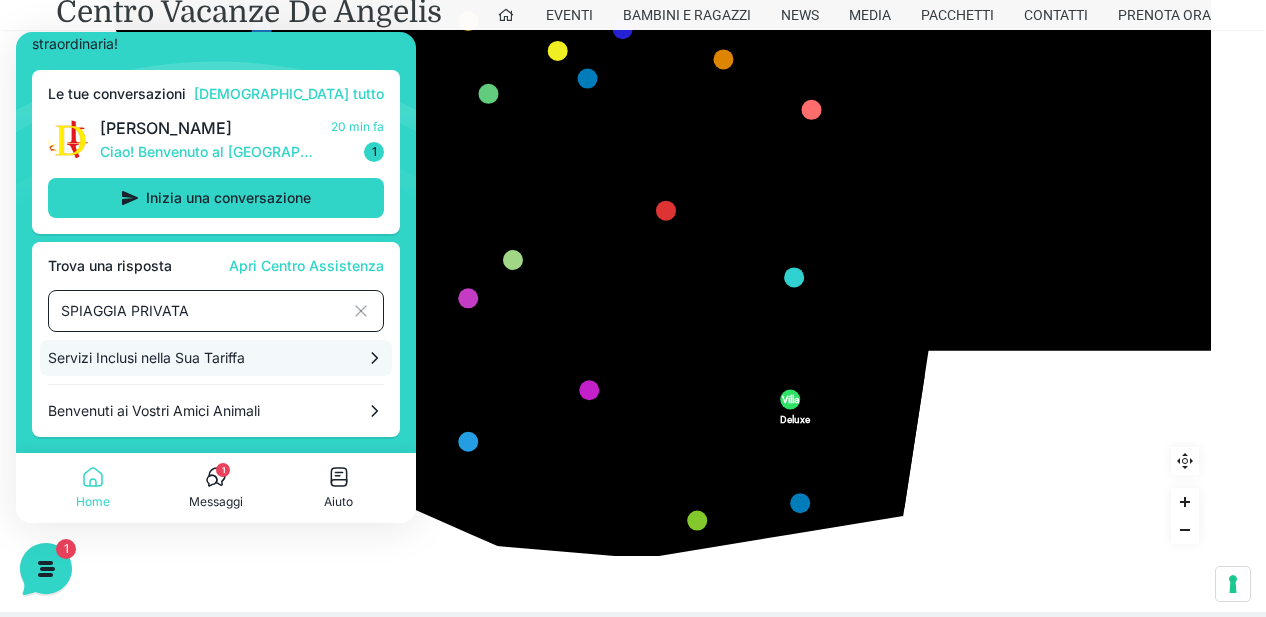 type on "SPIAGGIA PRIVATA" 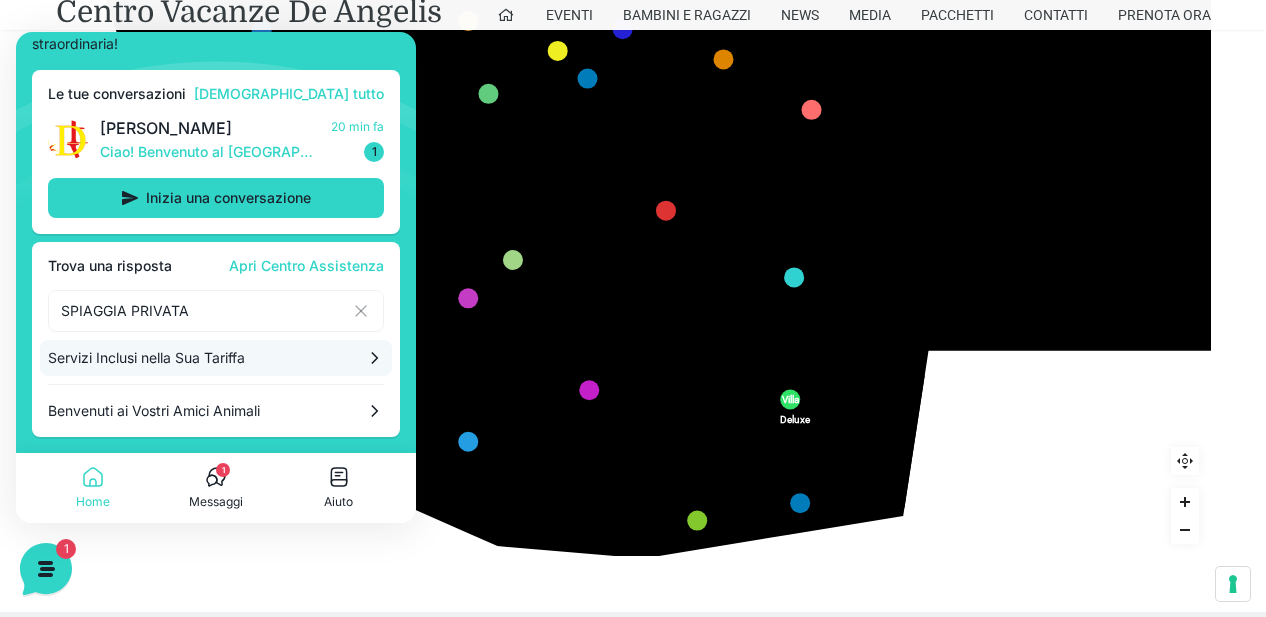 click on "Servizi Inclusi nella Sua Tariffa" at bounding box center [216, 358] 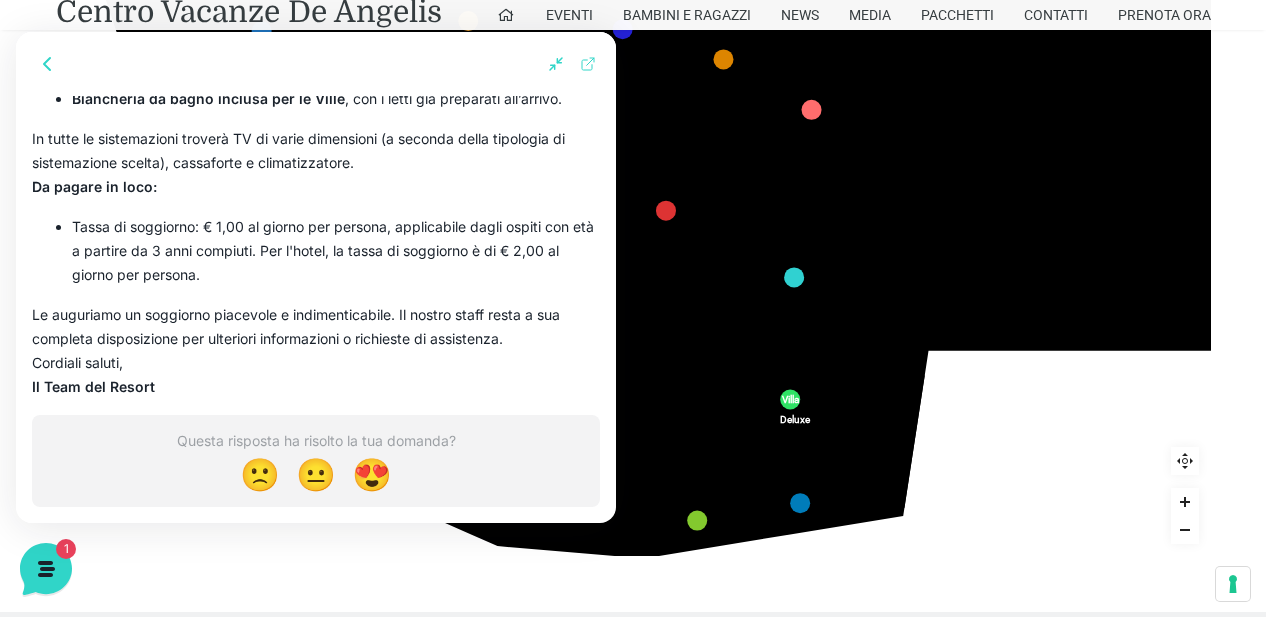 scroll, scrollTop: 0, scrollLeft: 0, axis: both 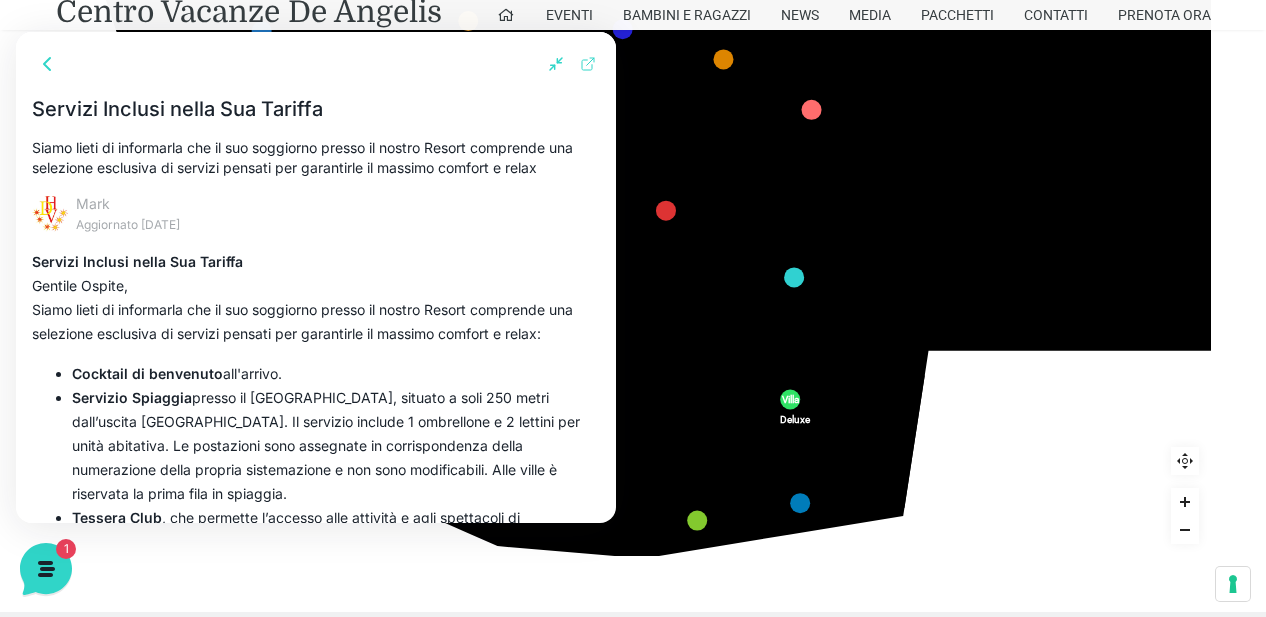 click on "436
435
437
434
441
430
440
431
439
432
438
433
424
423
425
422
429
418
428
419
427
420
426
421
412
411
413
410
417
406
416
407
415
408
414
409
609
400
608
401
325
405
611
404
610
403
607
402
210
201
209
202
220
211
206
205
207
204
208
203
232" 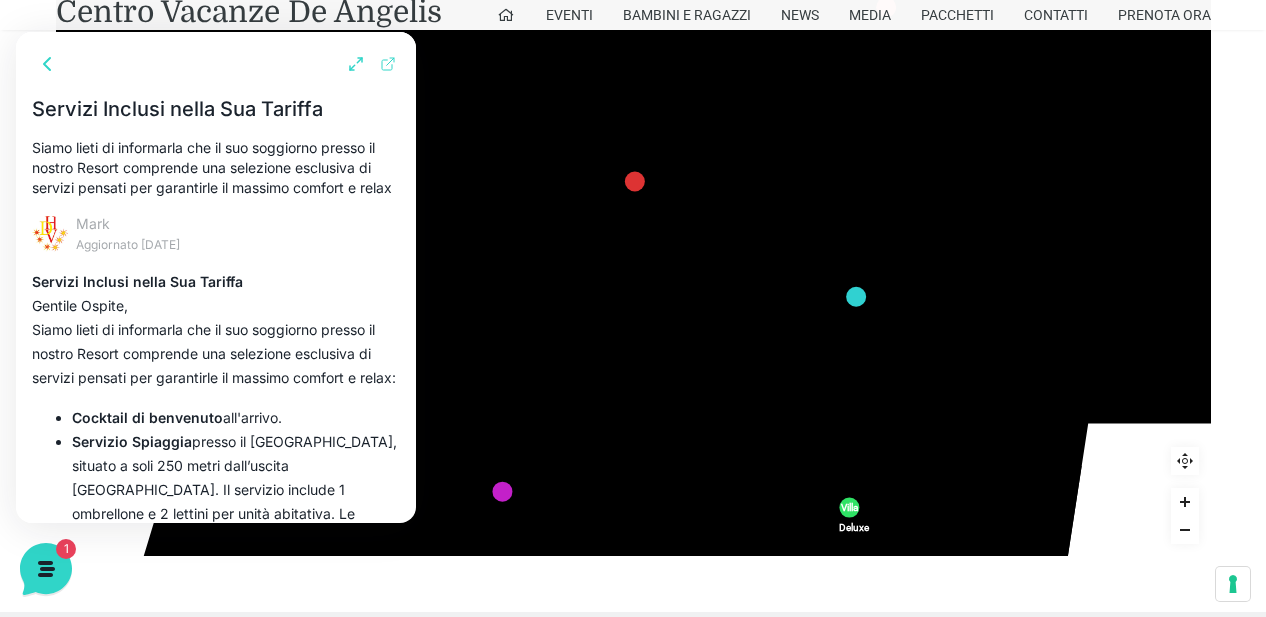 scroll, scrollTop: 933, scrollLeft: 0, axis: vertical 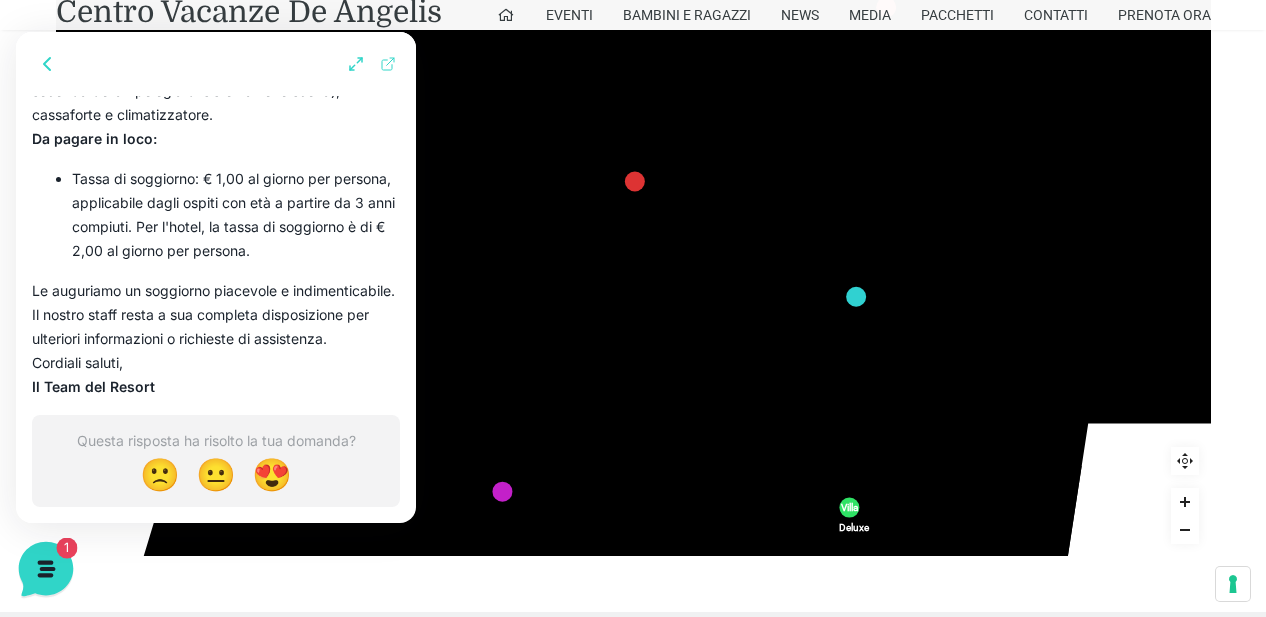 click 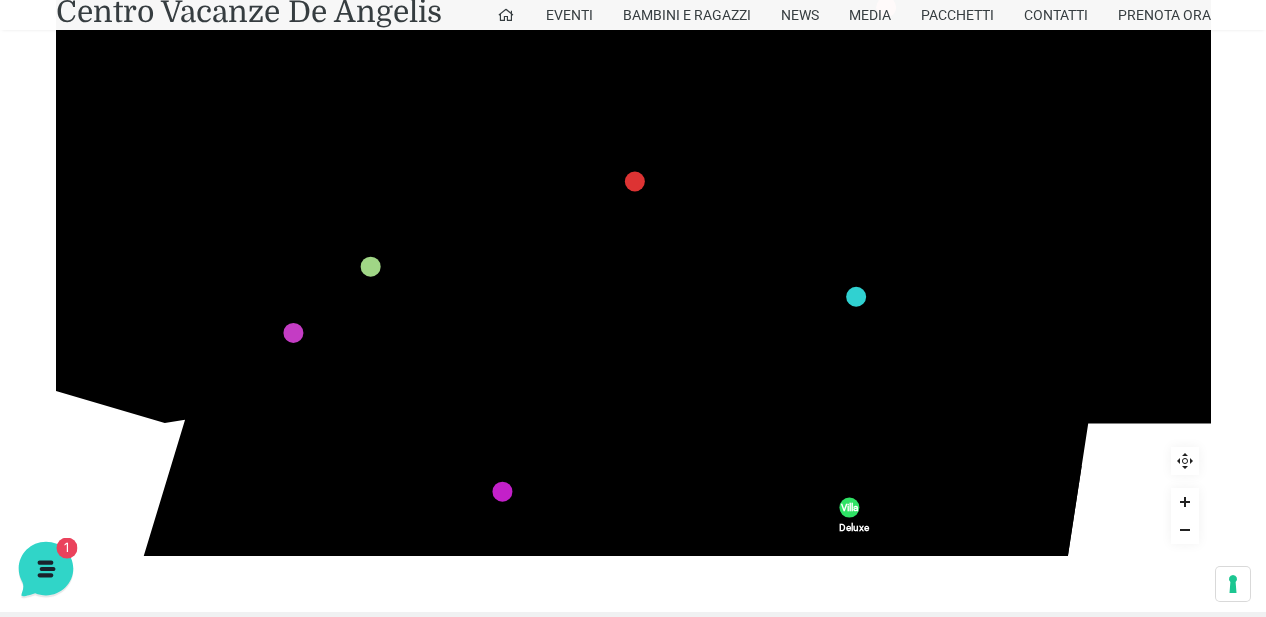 click 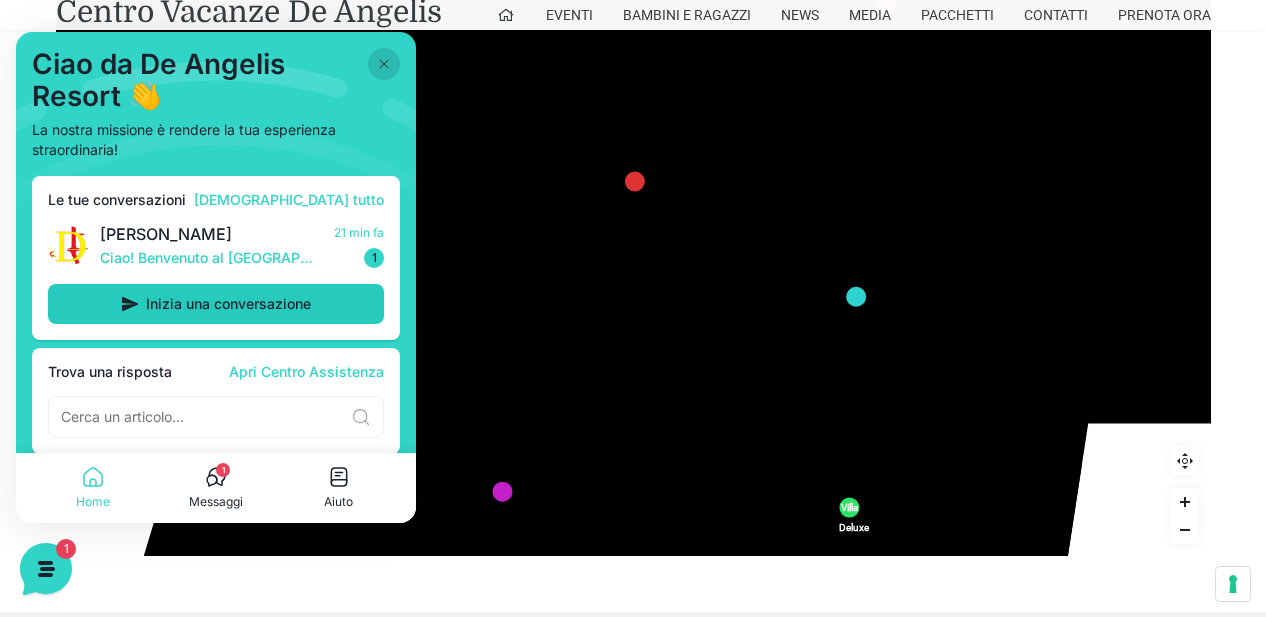 click on "Inizia una conversazione" at bounding box center [216, 304] 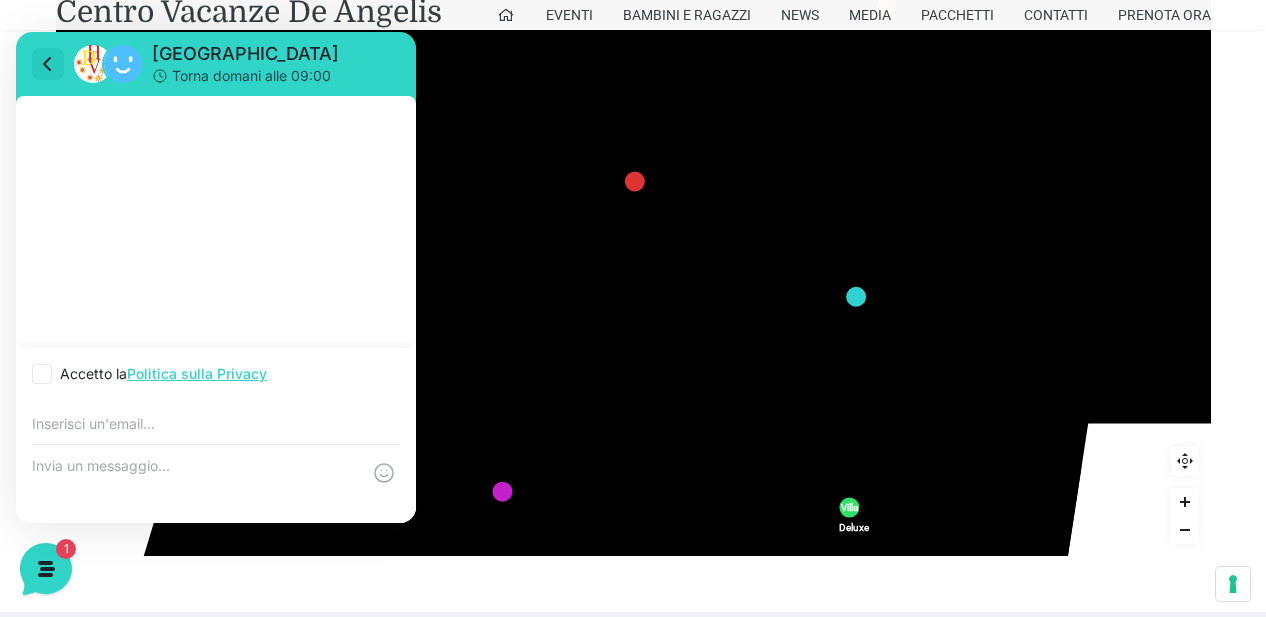click 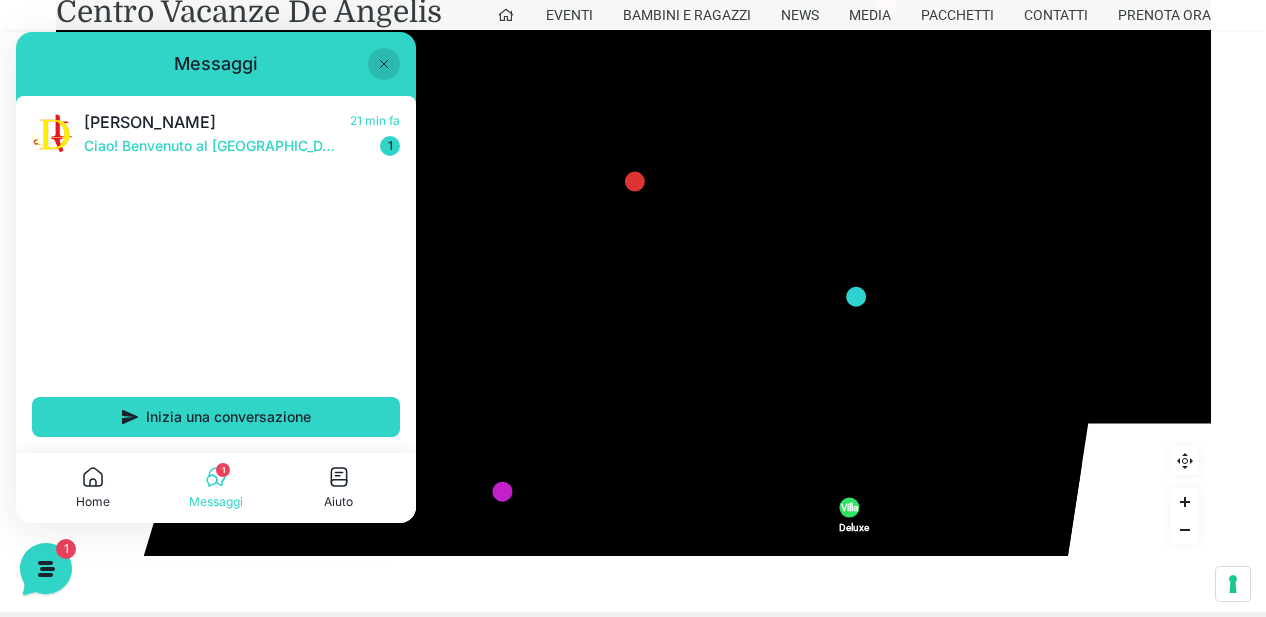 click 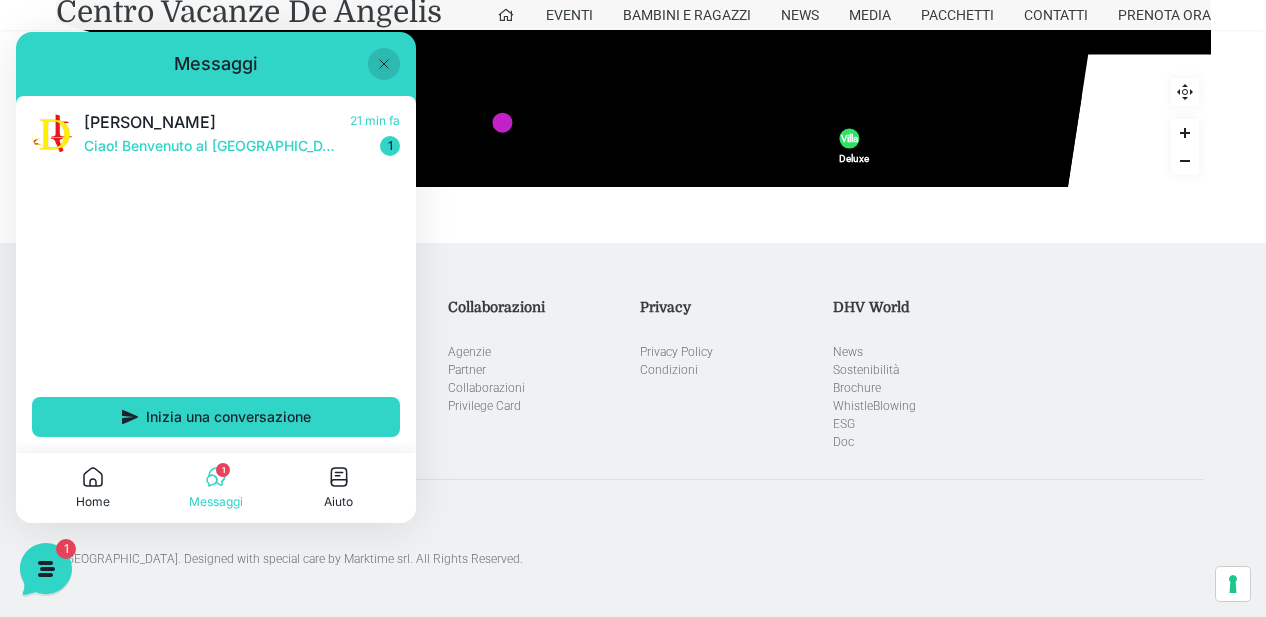 scroll, scrollTop: 1000, scrollLeft: 0, axis: vertical 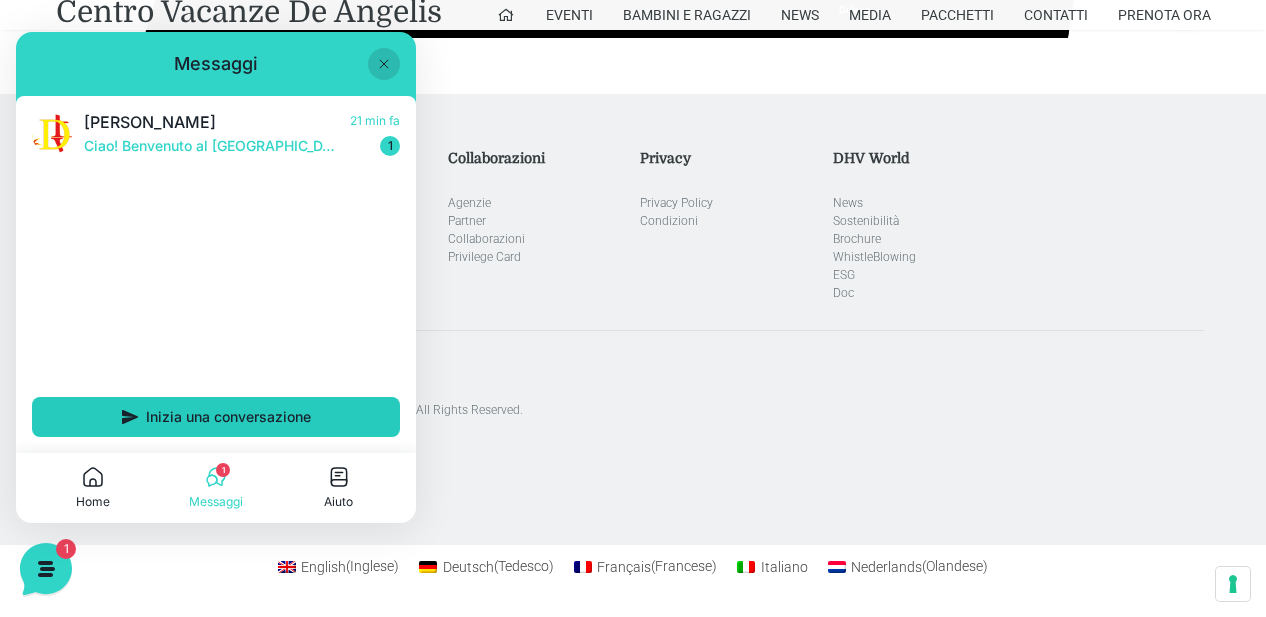 click on "Inizia una conversazione" at bounding box center [216, 417] 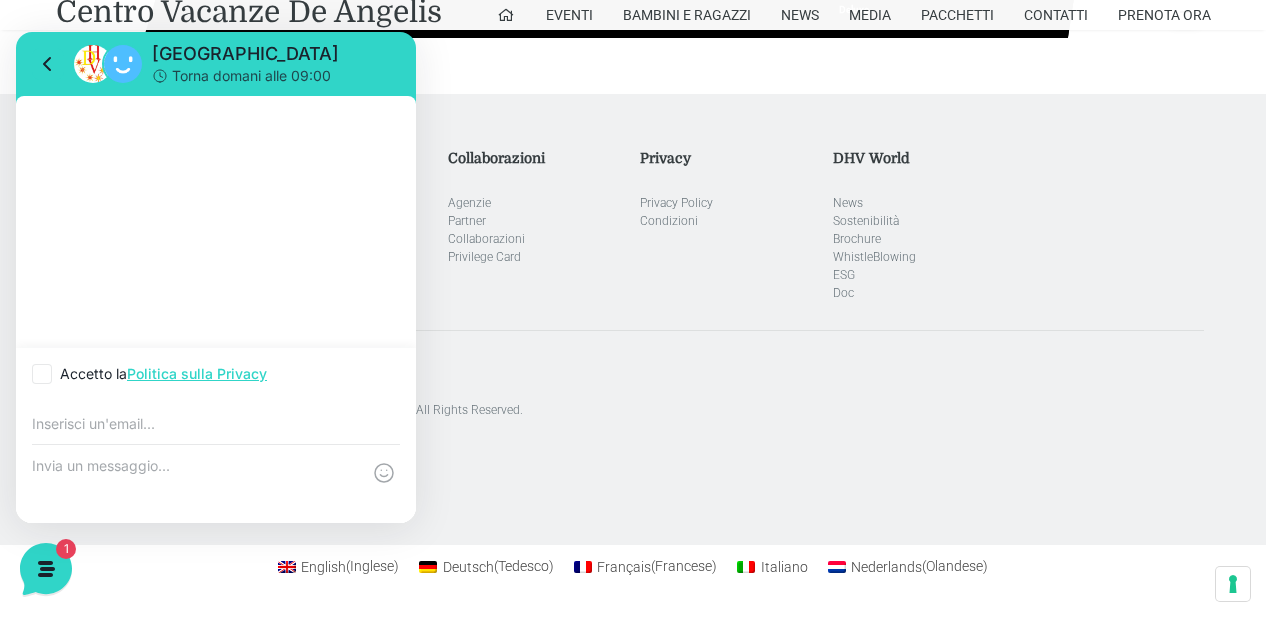 click on "Agenzie" at bounding box center (537, 203) 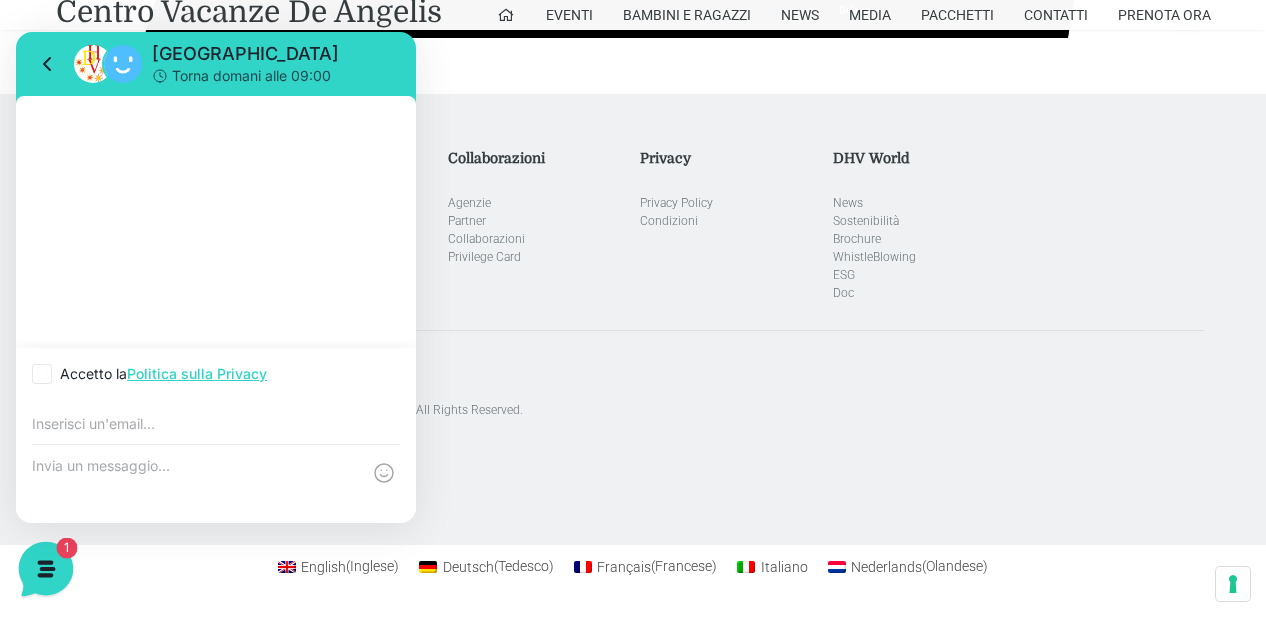 click 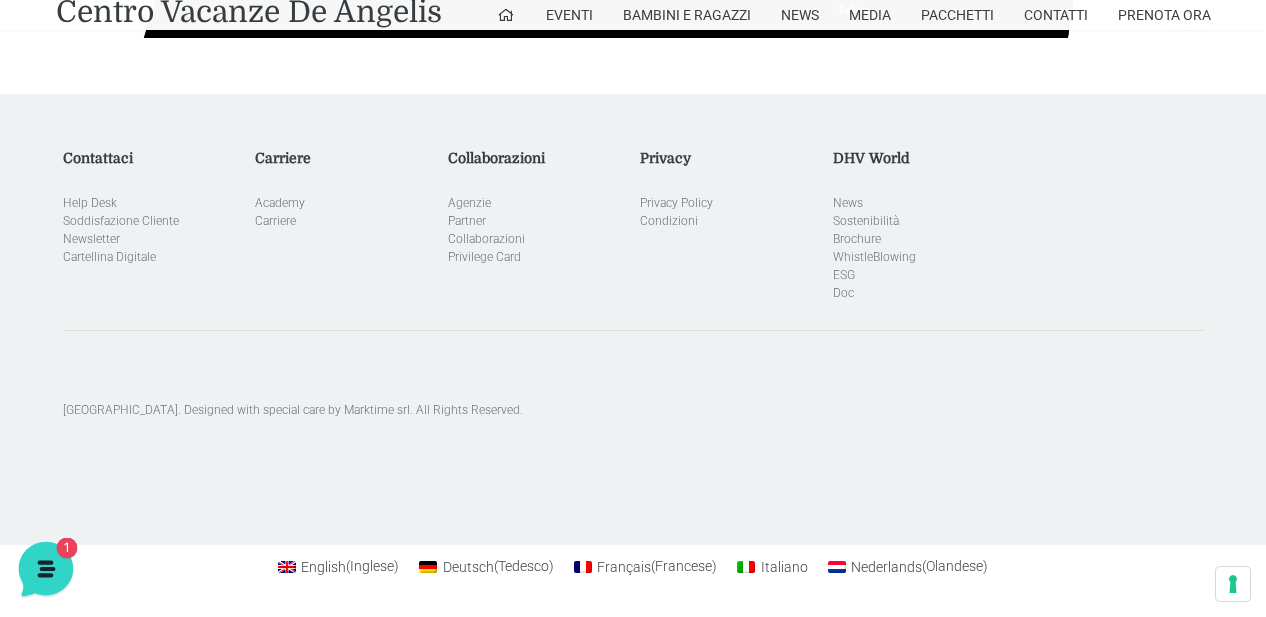 click 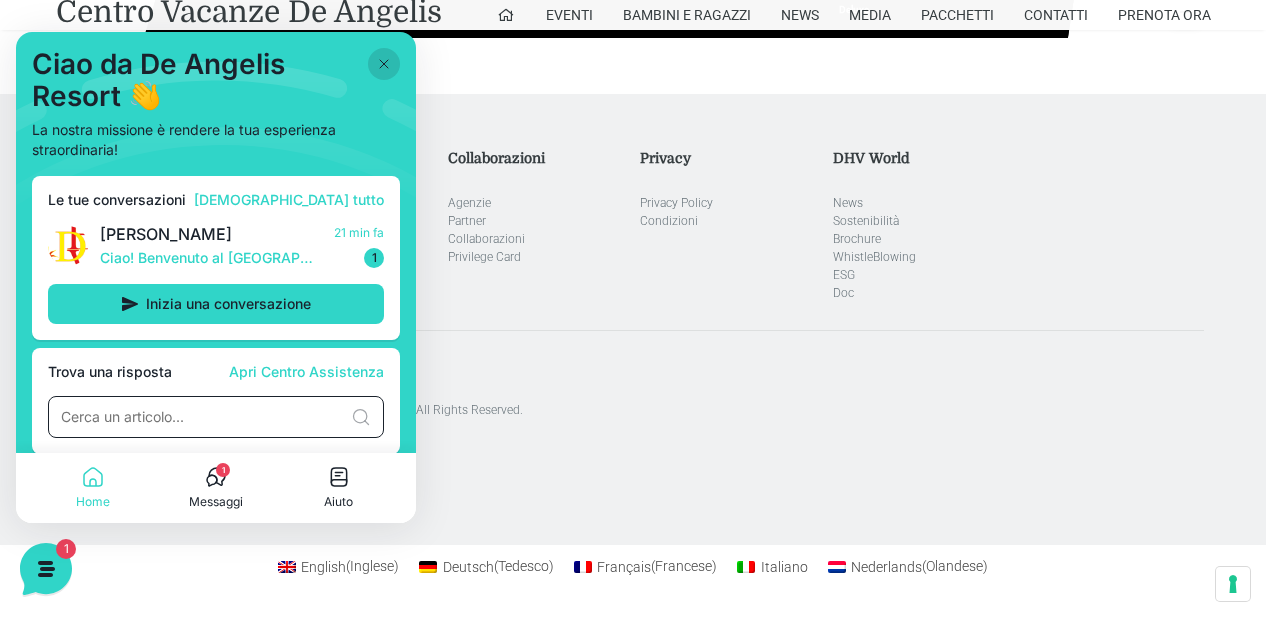 click at bounding box center [202, 417] 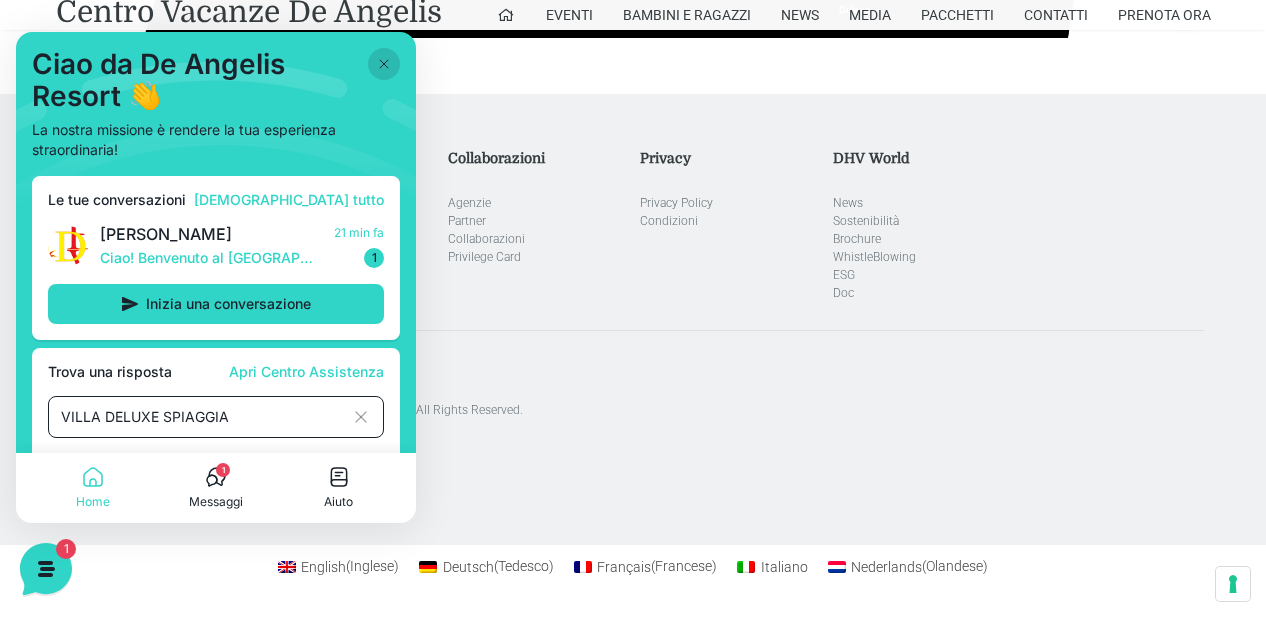 type on "VILLA DELUXE SPIAGGIA" 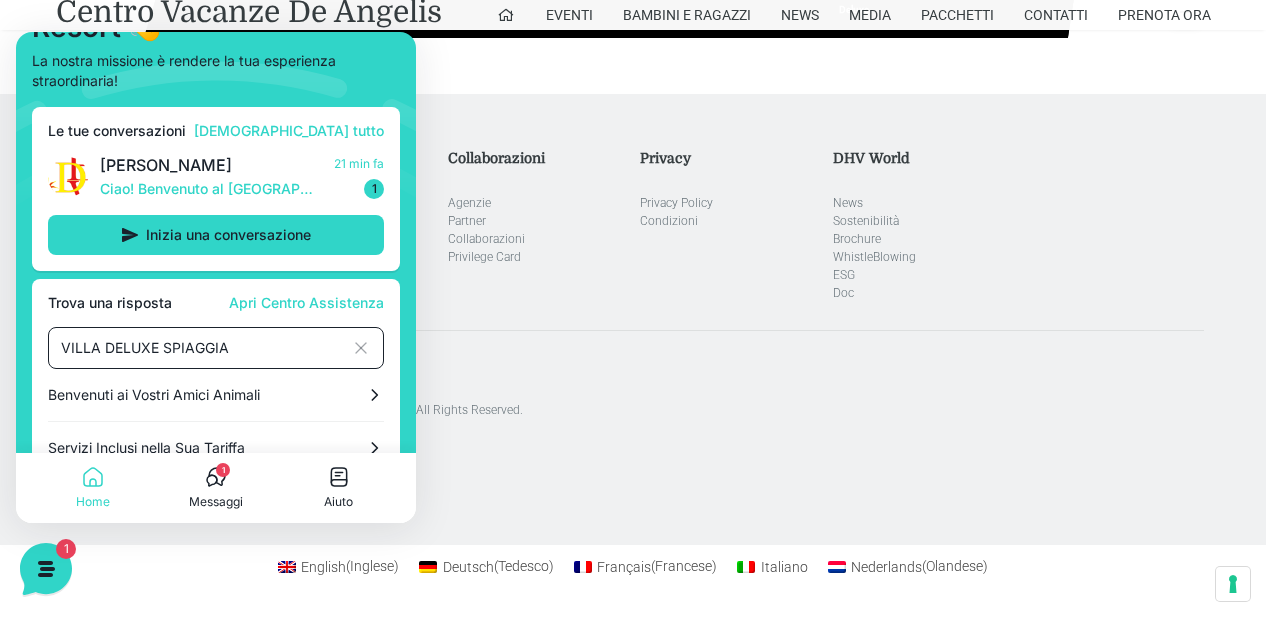 scroll, scrollTop: 106, scrollLeft: 0, axis: vertical 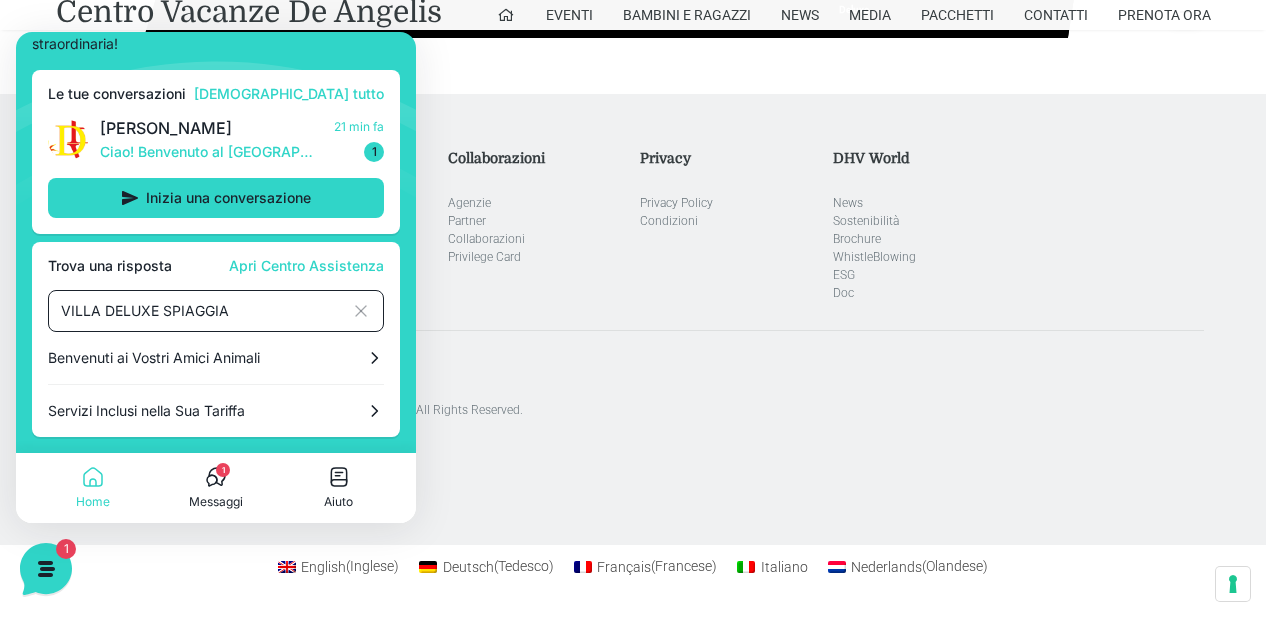 click on "VILLA DELUXE SPIAGGIA" at bounding box center (202, 311) 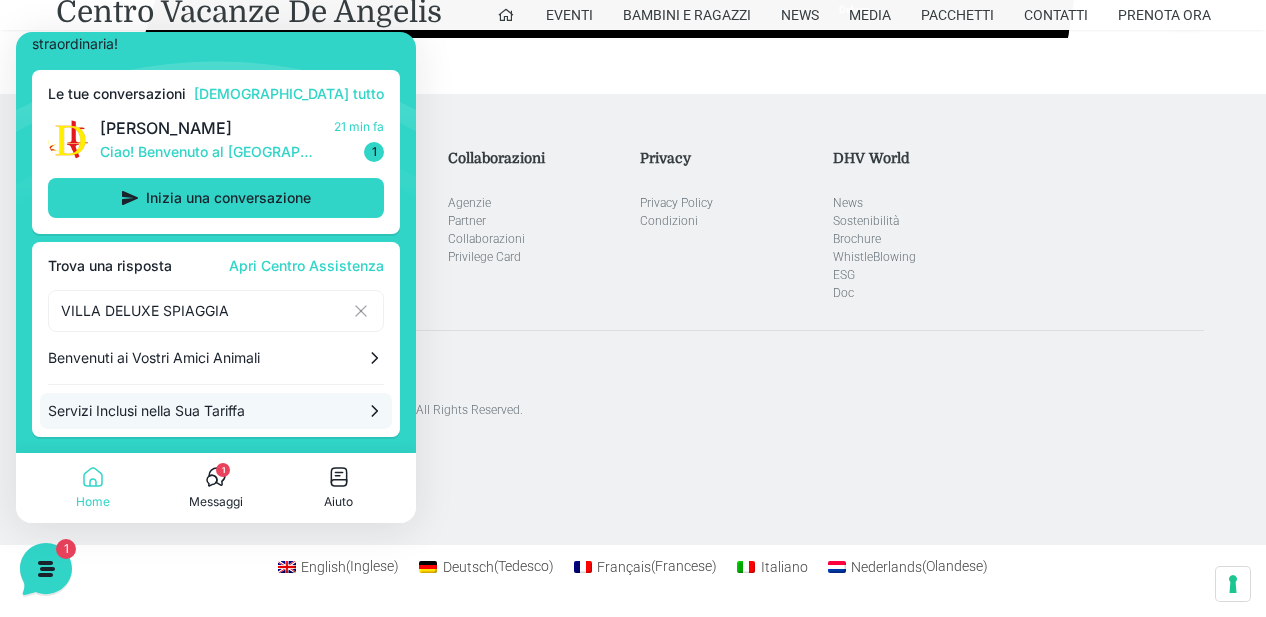 click on "Servizi Inclusi nella Sua Tariffa" at bounding box center (198, 411) 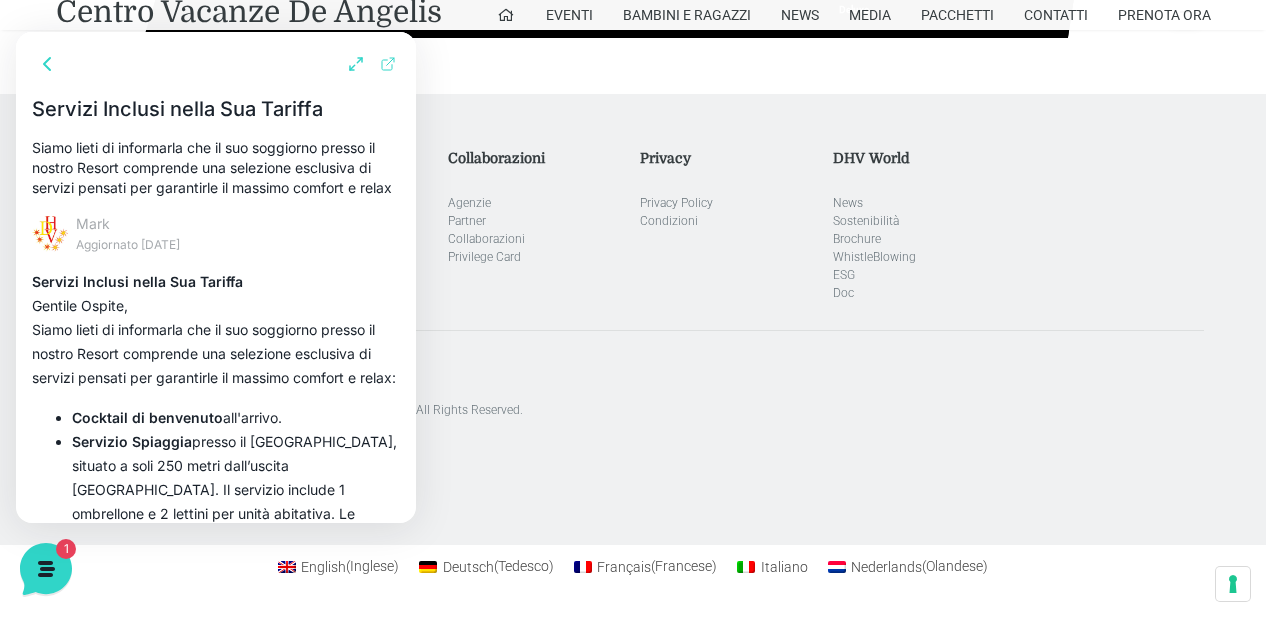 scroll, scrollTop: 233, scrollLeft: 0, axis: vertical 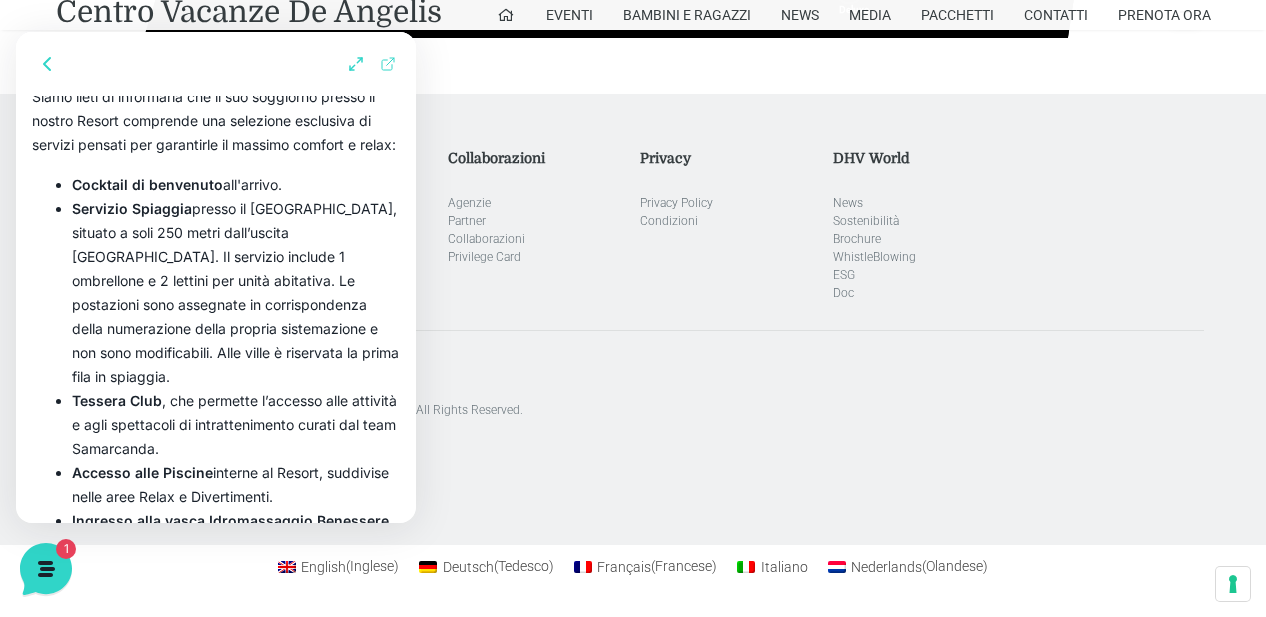 drag, startPoint x: 541, startPoint y: 91, endPoint x: 603, endPoint y: 8, distance: 103.6002 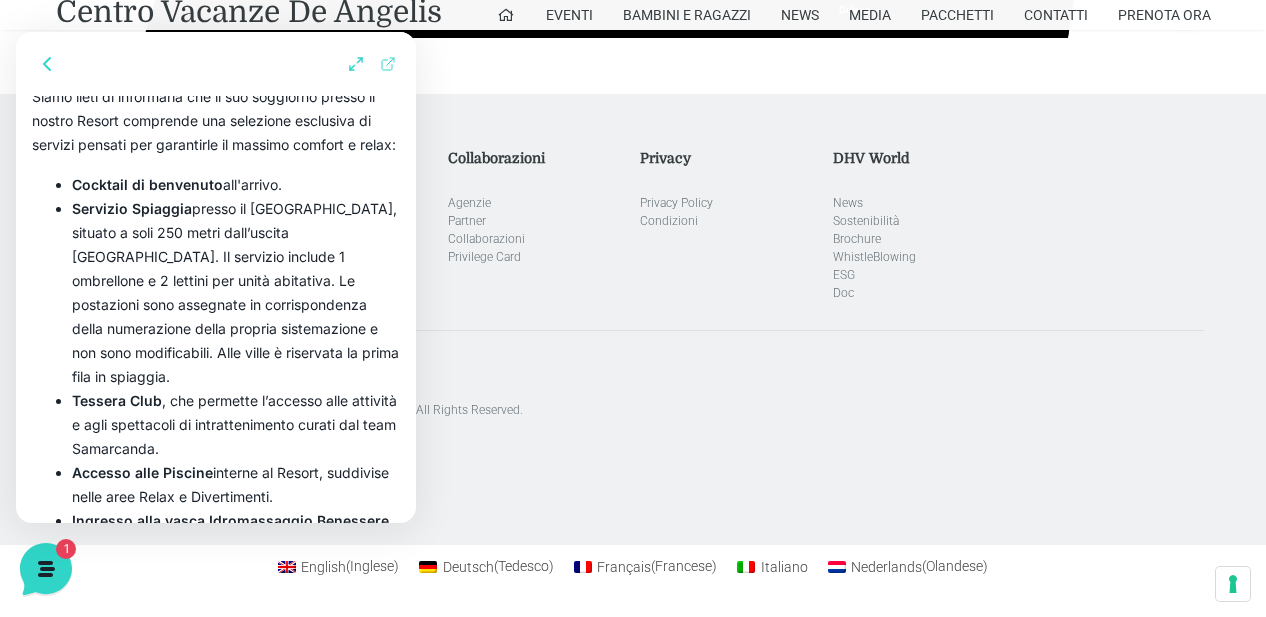 click on "436
435
437
434
441
430
440
431
439
432
438
433
424
423
425
422
429
418
428
419
427
420
426
421
412
411
413
410
417
406
416
407
415
408
414
409
609
400
608
401
325
405
611
404
610
403
607
402
210
201
209
202
220
211
206
205
207
204" at bounding box center (633, -287) 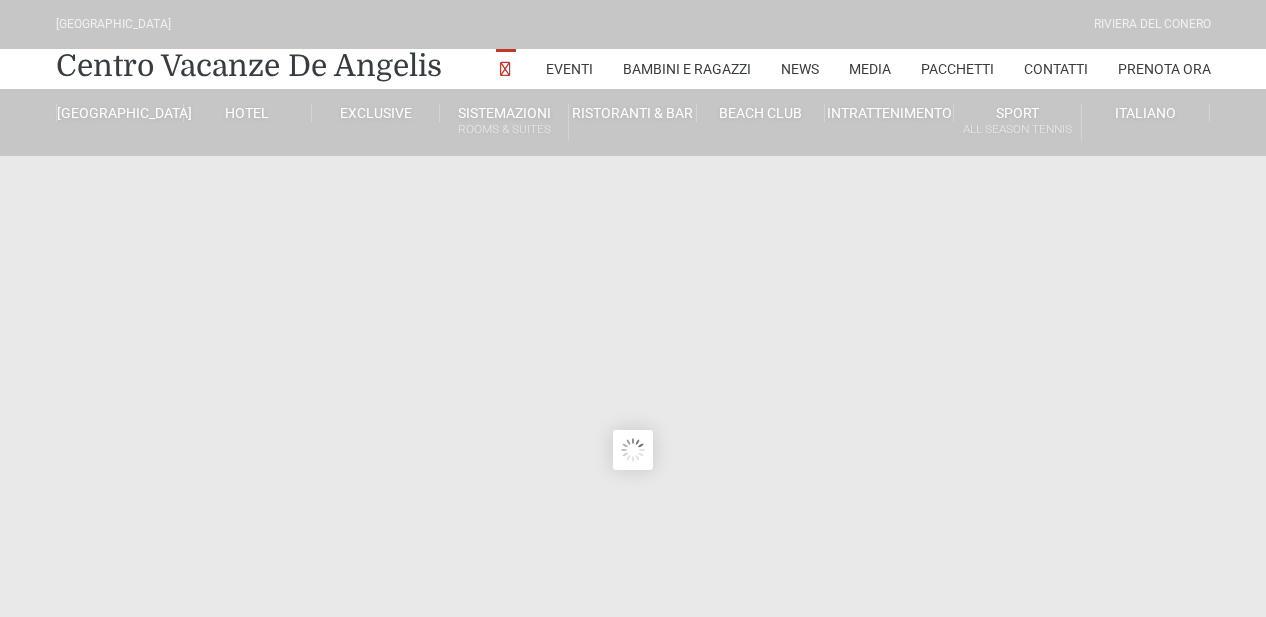 scroll, scrollTop: 0, scrollLeft: 0, axis: both 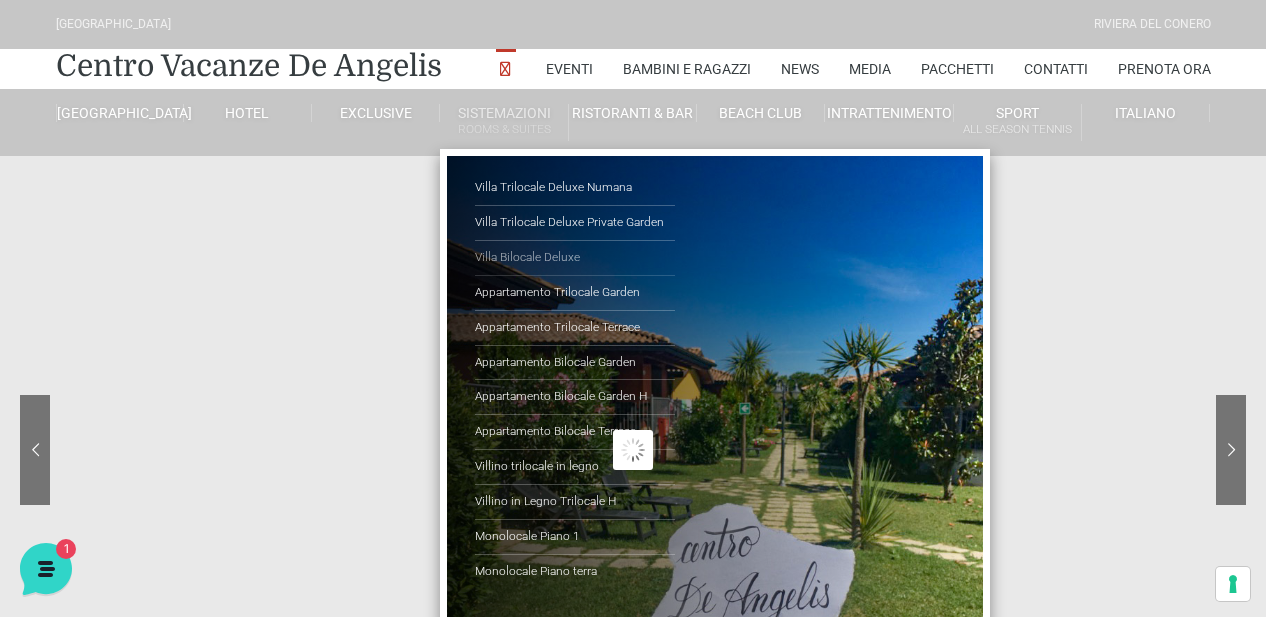 click on "Villa Bilocale Deluxe" at bounding box center [575, 258] 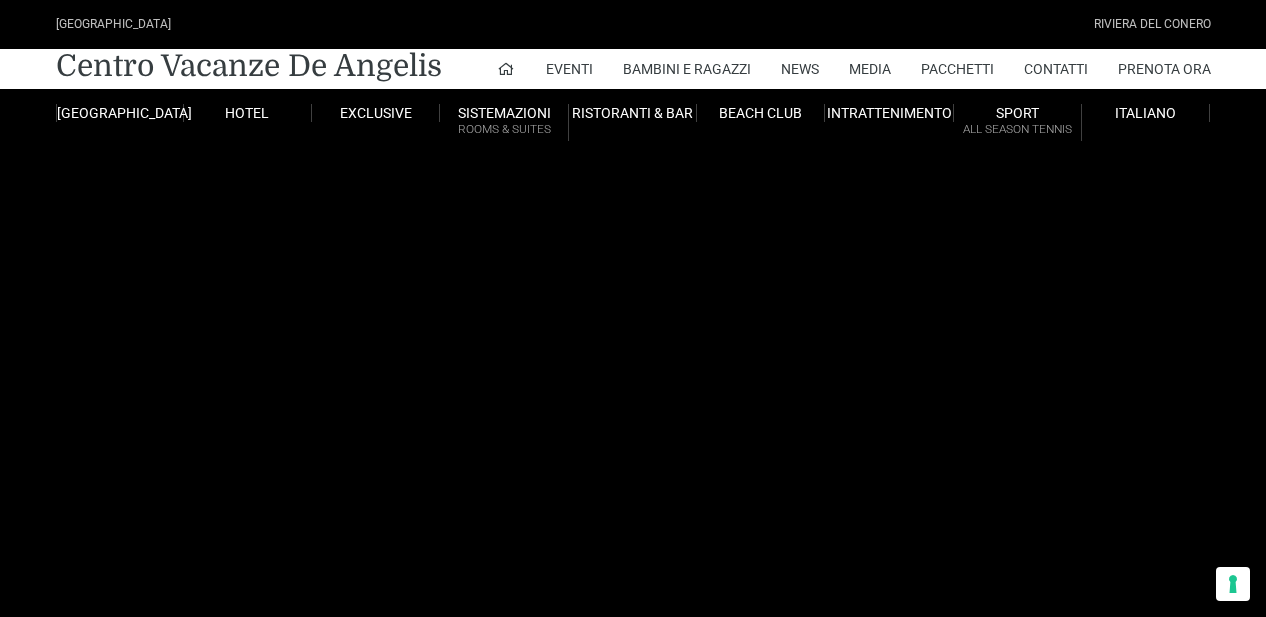 scroll, scrollTop: 0, scrollLeft: 0, axis: both 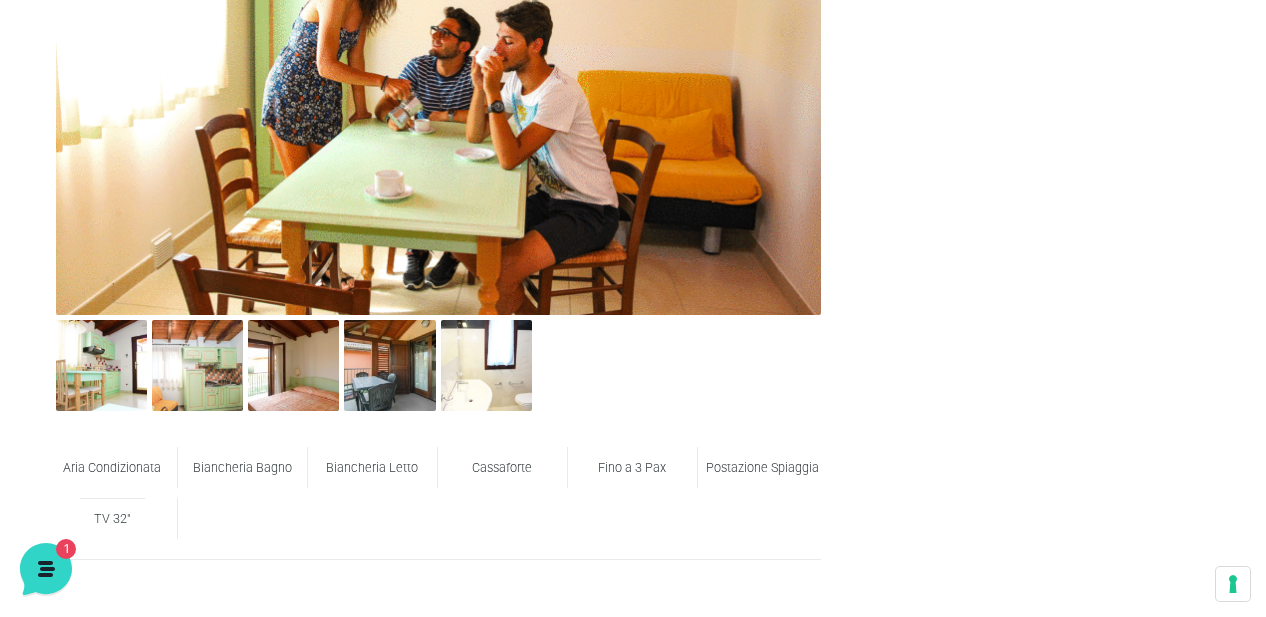 click on "Postazione Spiaggia" at bounding box center (762, 467) 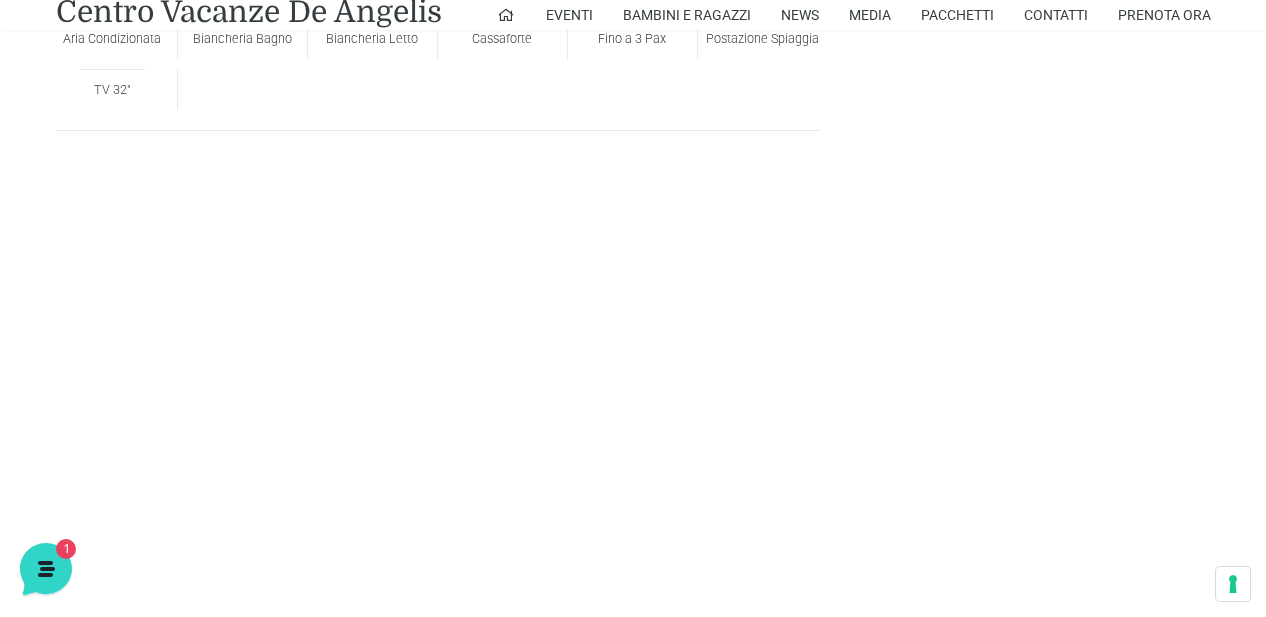 scroll, scrollTop: 1596, scrollLeft: 0, axis: vertical 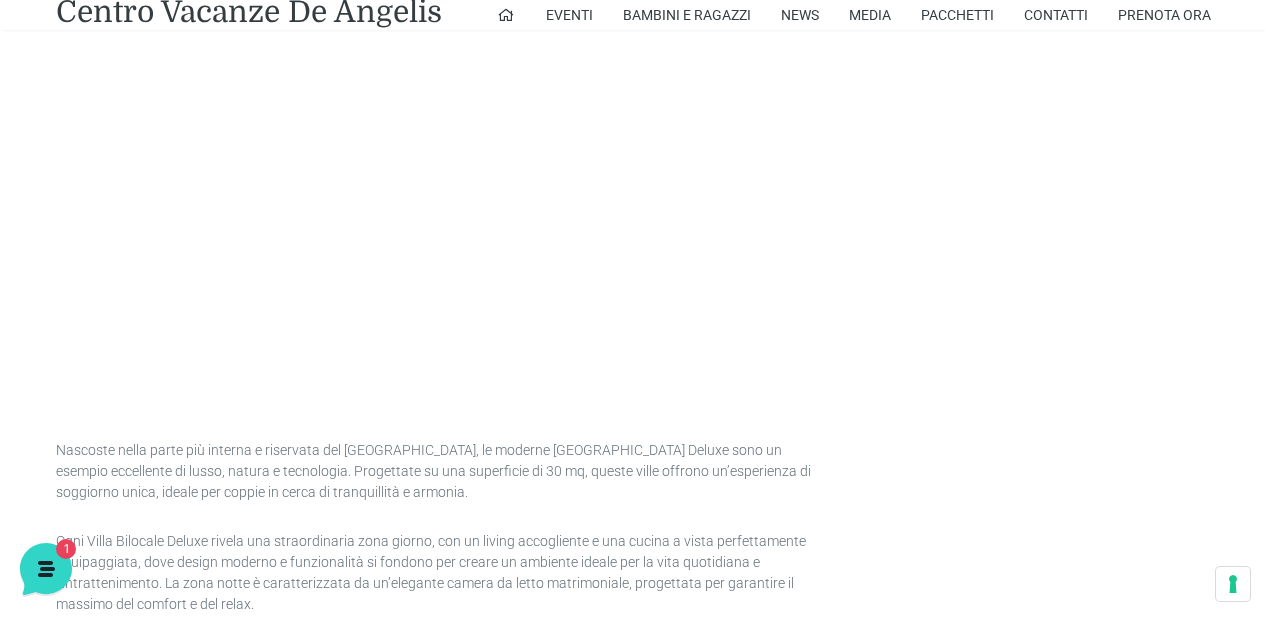 click on "Aria Condizionata
Biancheria Bagno
Biancheria Letto
[GEOGRAPHIC_DATA]
Fino a 3 Pax
Postazione Spiaggia
TV 32"
Nascoste nella parte più interna e riservata del [GEOGRAPHIC_DATA], le moderne [GEOGRAPHIC_DATA] Deluxe sono un esempio eccellente di lusso, natura e tecnologia. Progettate su una superficie di 30 mq, queste ville offrono un’esperienza di soggiorno unica, ideale per coppie in cerca di tranquillità e armonia.
Navigazione articoli
Camera Prestige Villino trilocale in legno" at bounding box center (633, 140) 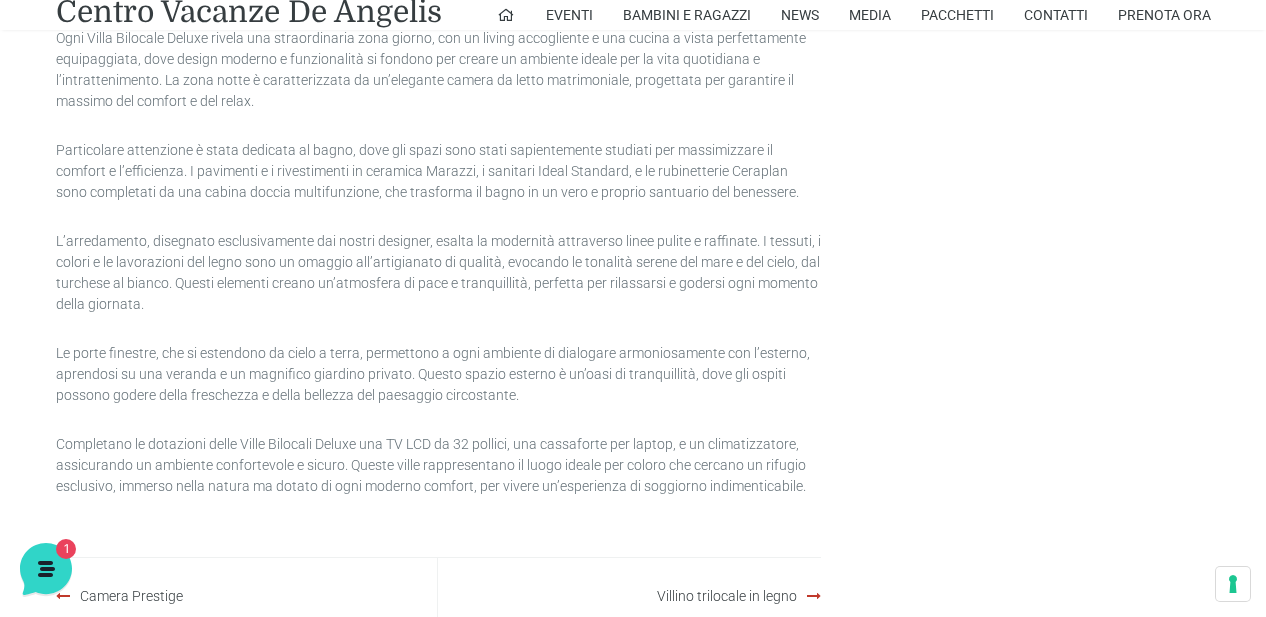 scroll, scrollTop: 2062, scrollLeft: 0, axis: vertical 